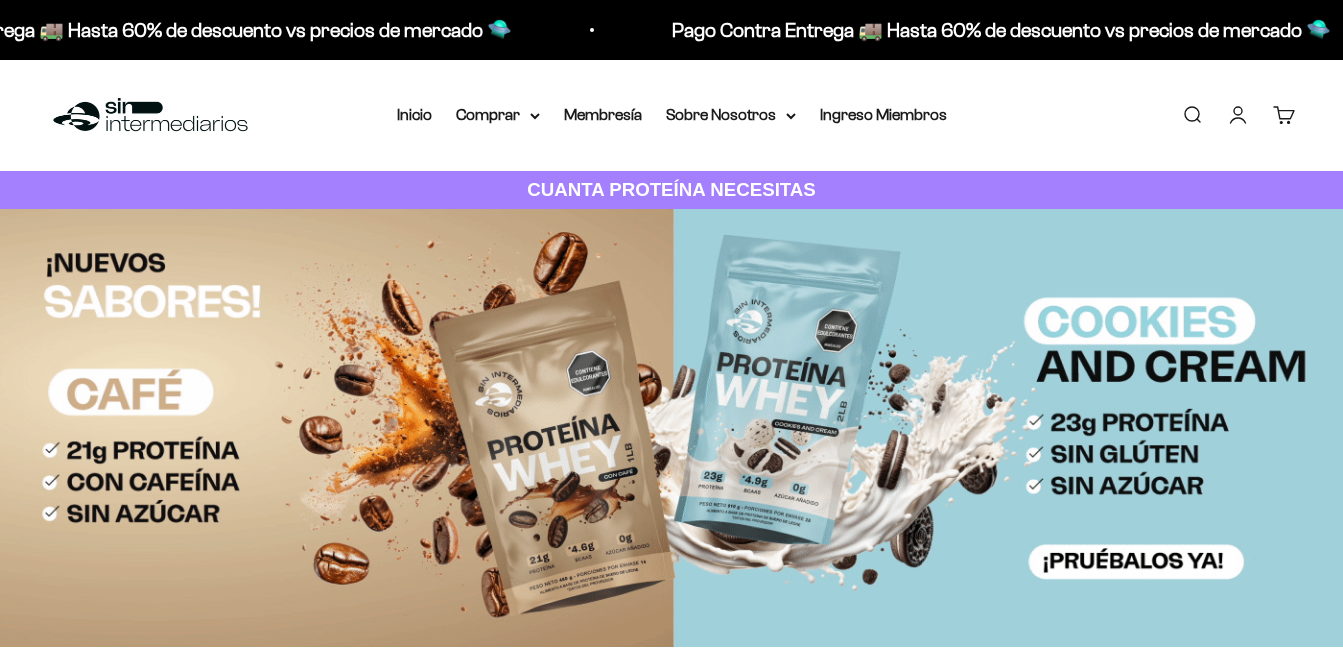 click 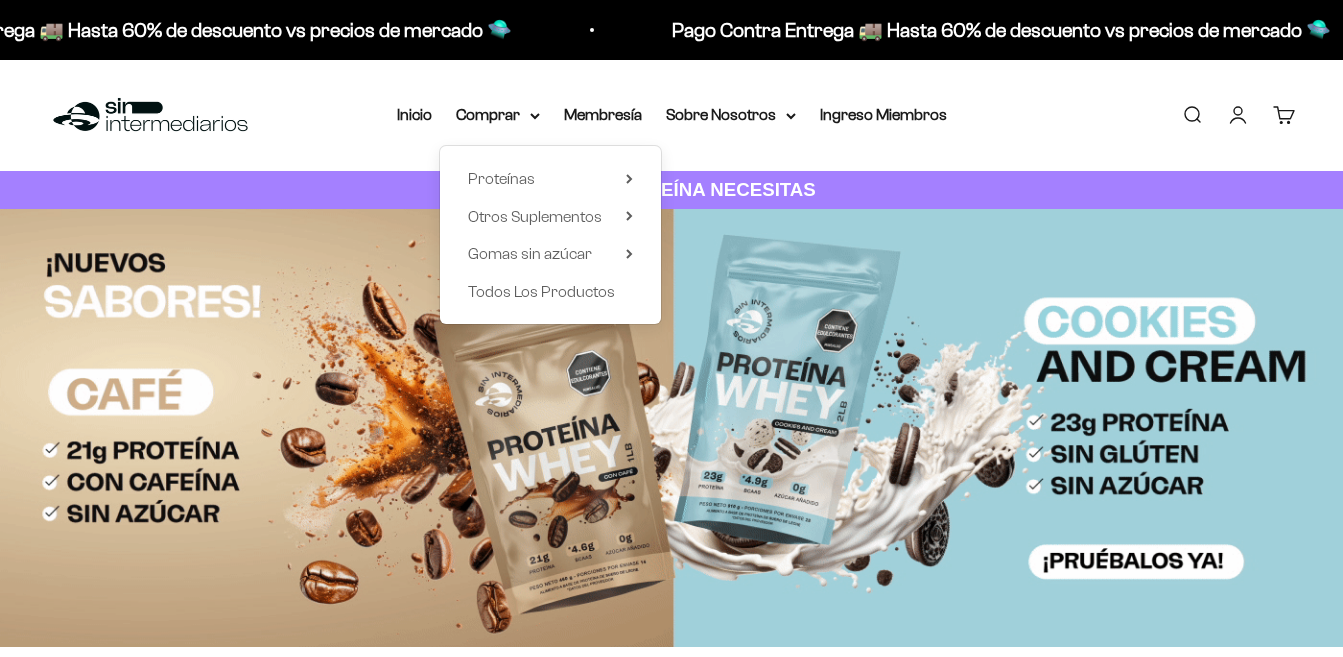 scroll, scrollTop: 0, scrollLeft: 0, axis: both 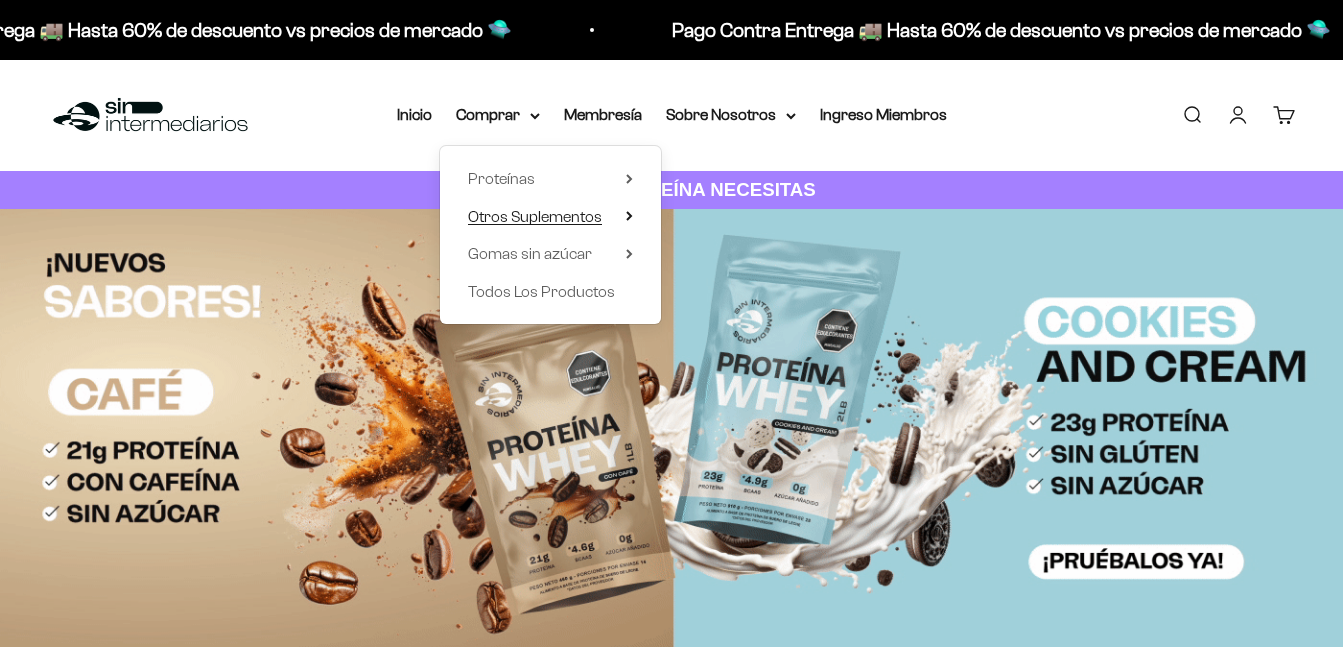 click 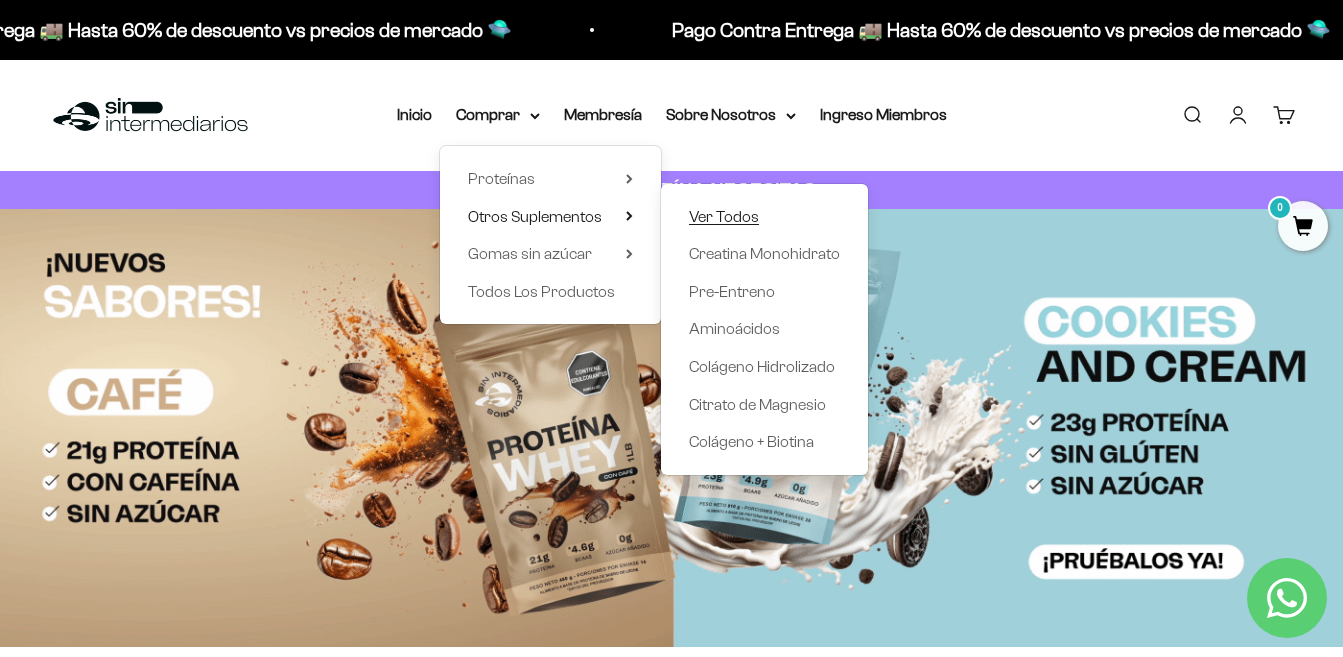 click on "Ver Todos" at bounding box center (724, 216) 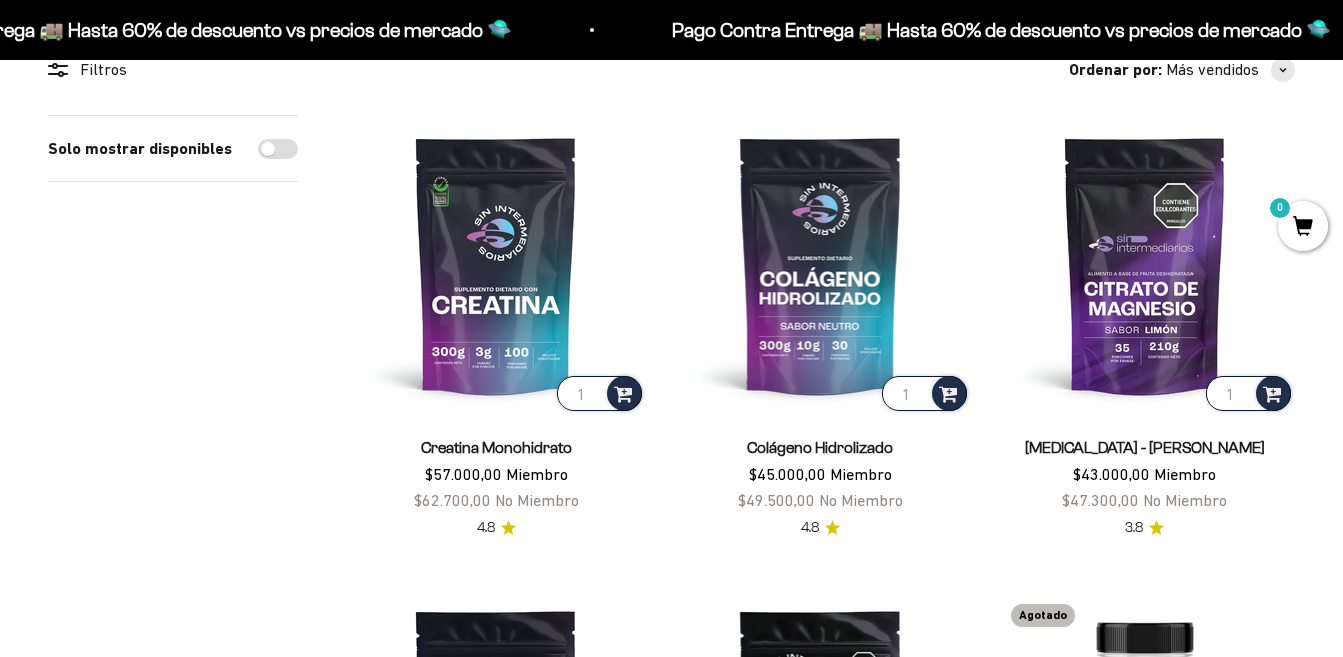 scroll, scrollTop: 300, scrollLeft: 0, axis: vertical 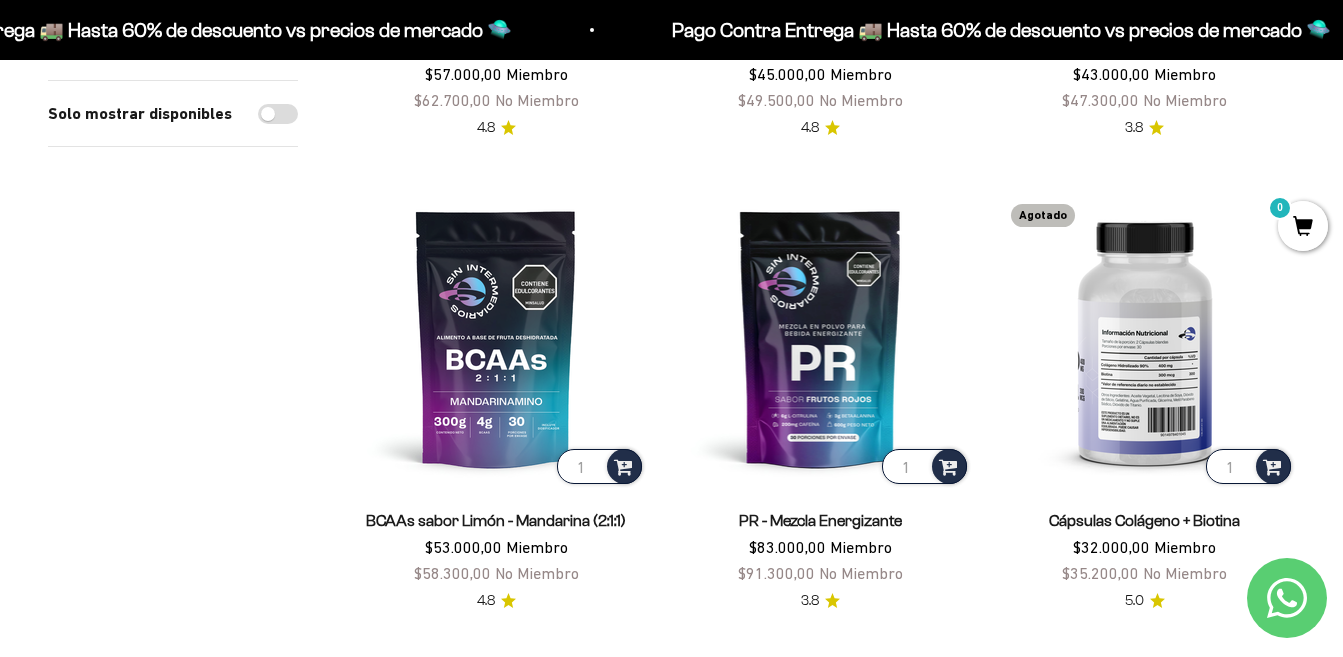 click at bounding box center (1145, 338) 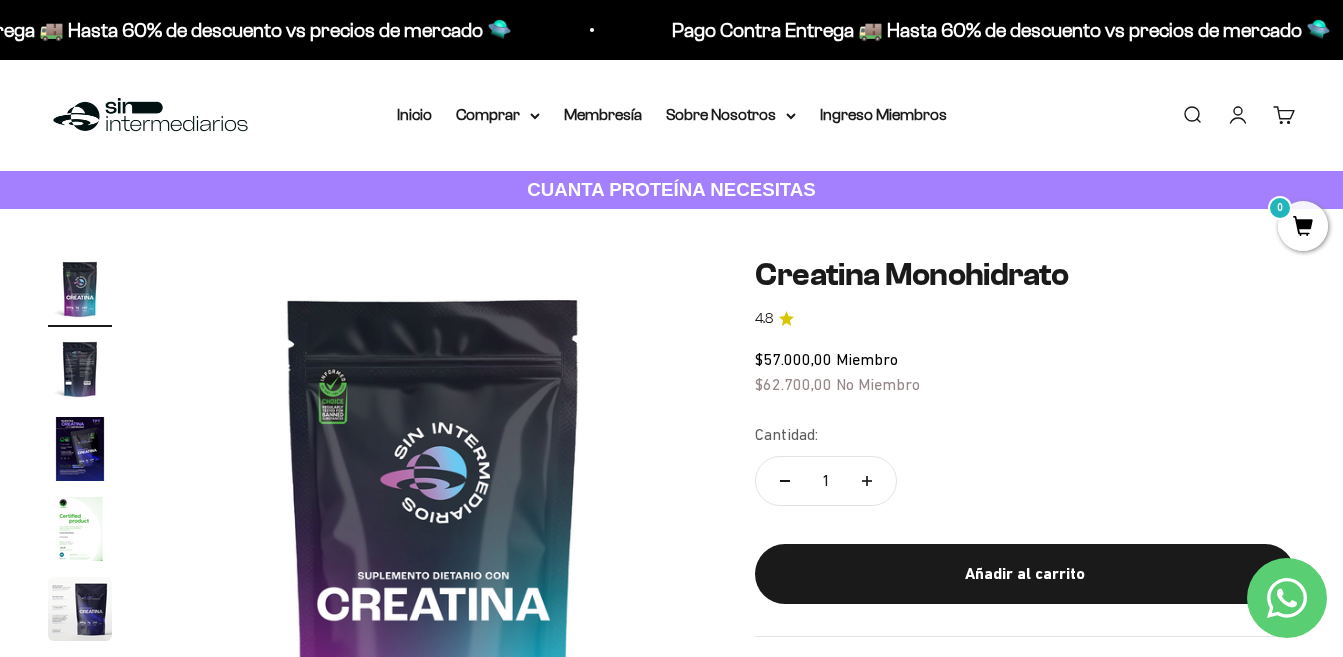 scroll, scrollTop: 0, scrollLeft: 0, axis: both 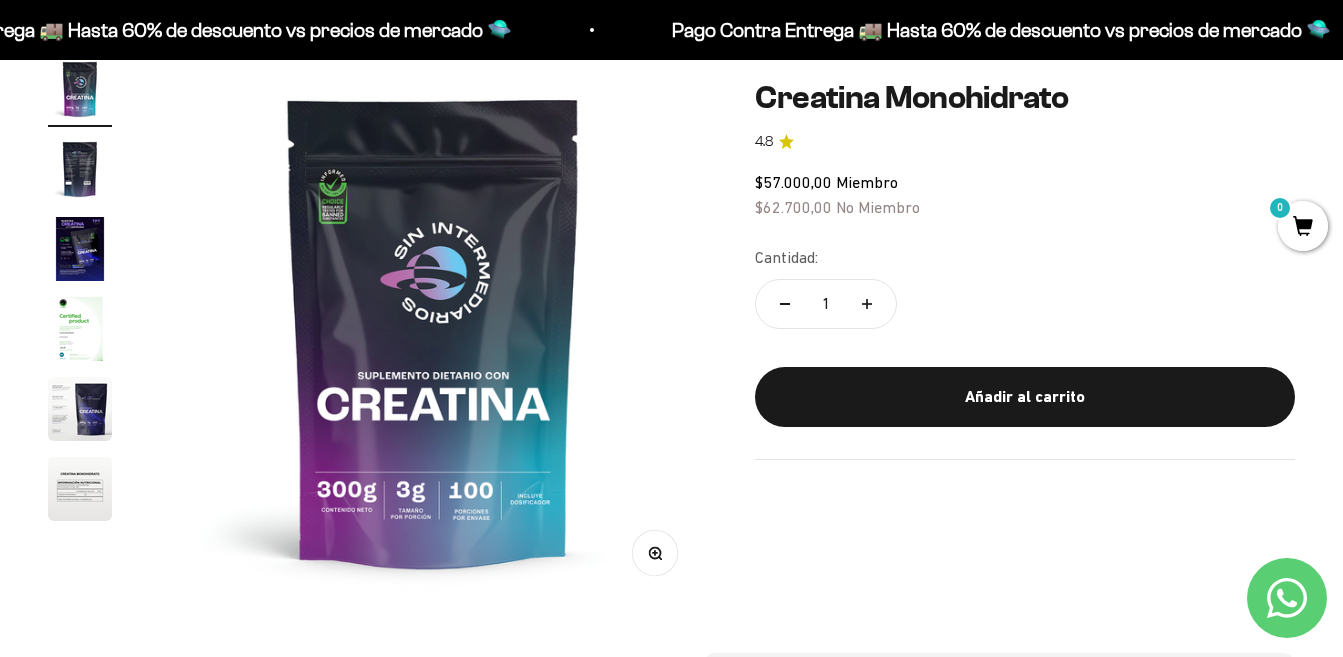 click at bounding box center (433, 330) 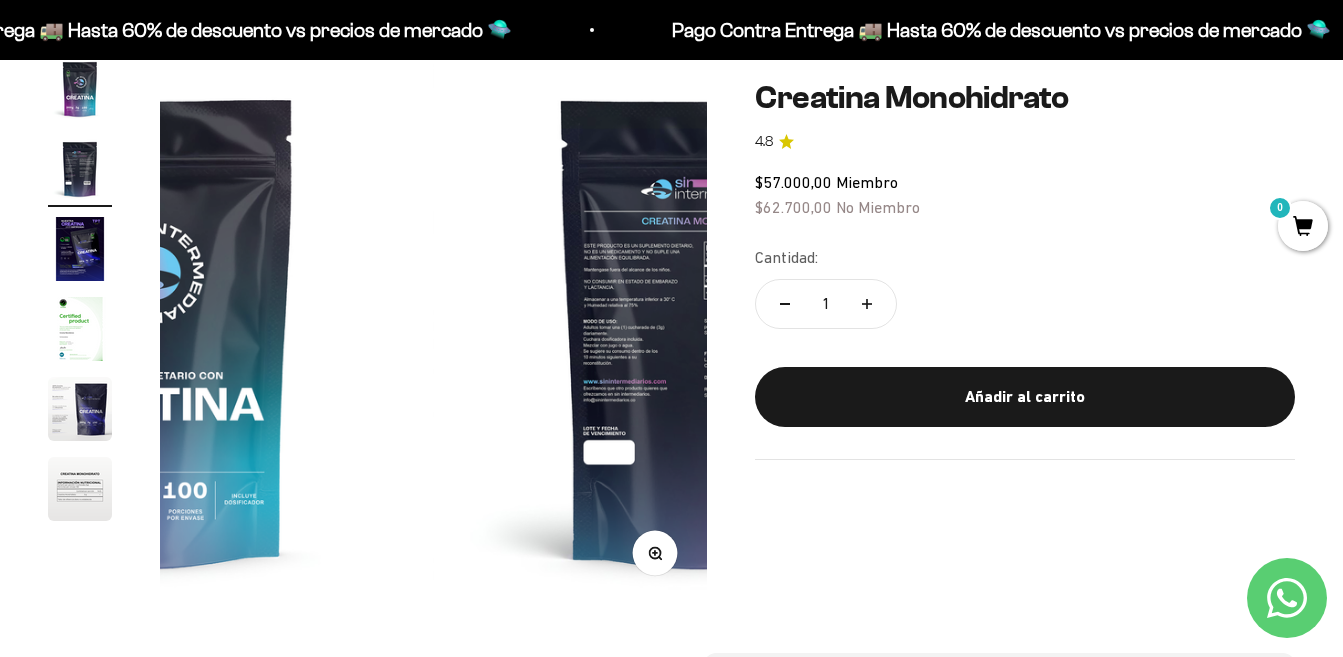scroll, scrollTop: 0, scrollLeft: 559, axis: horizontal 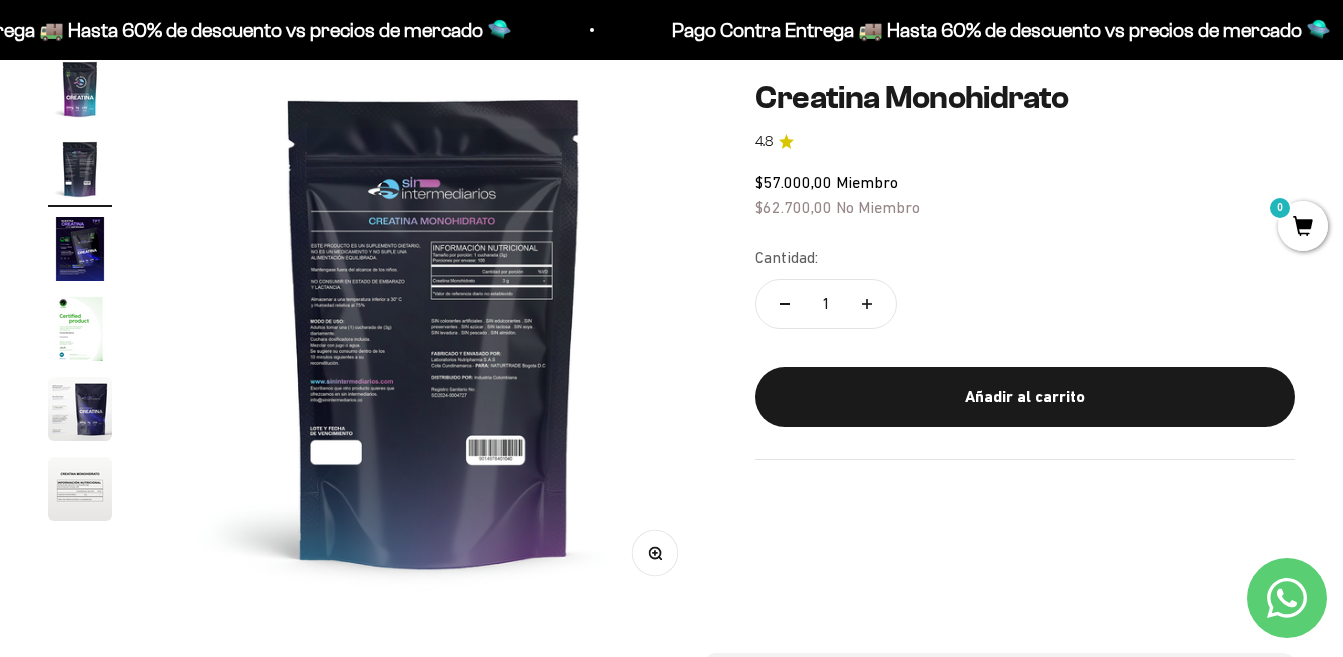 click at bounding box center (433, 330) 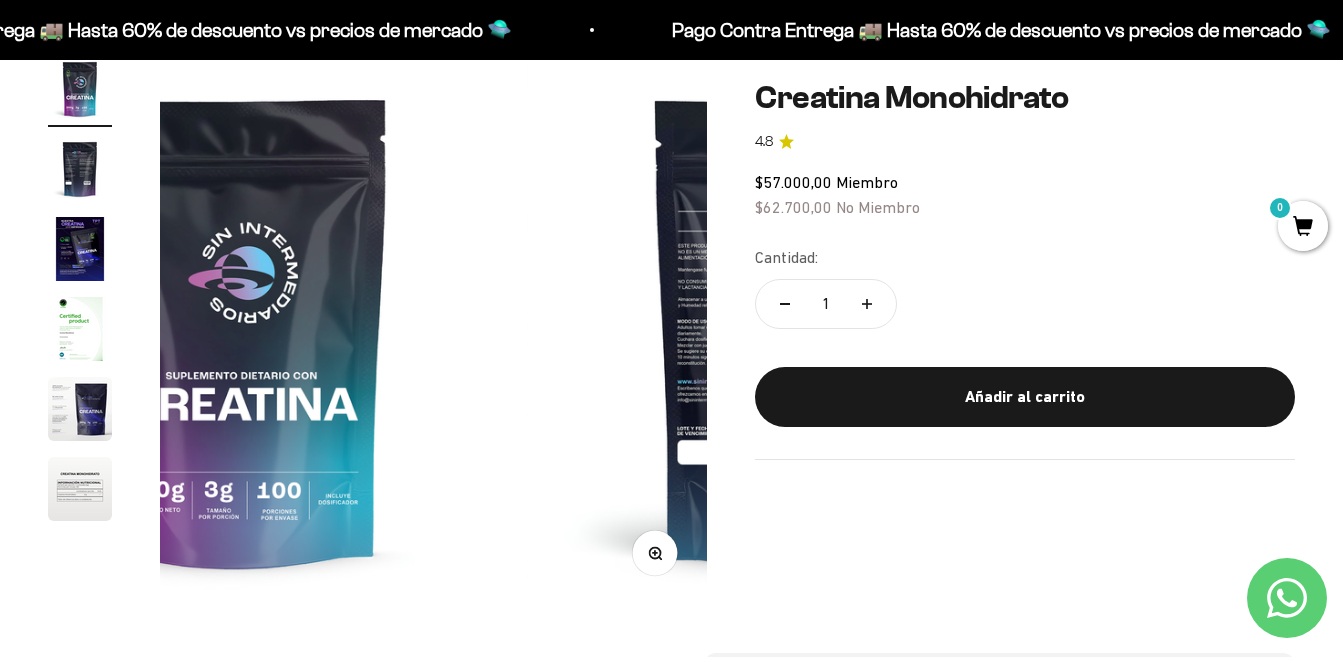 scroll, scrollTop: 0, scrollLeft: 0, axis: both 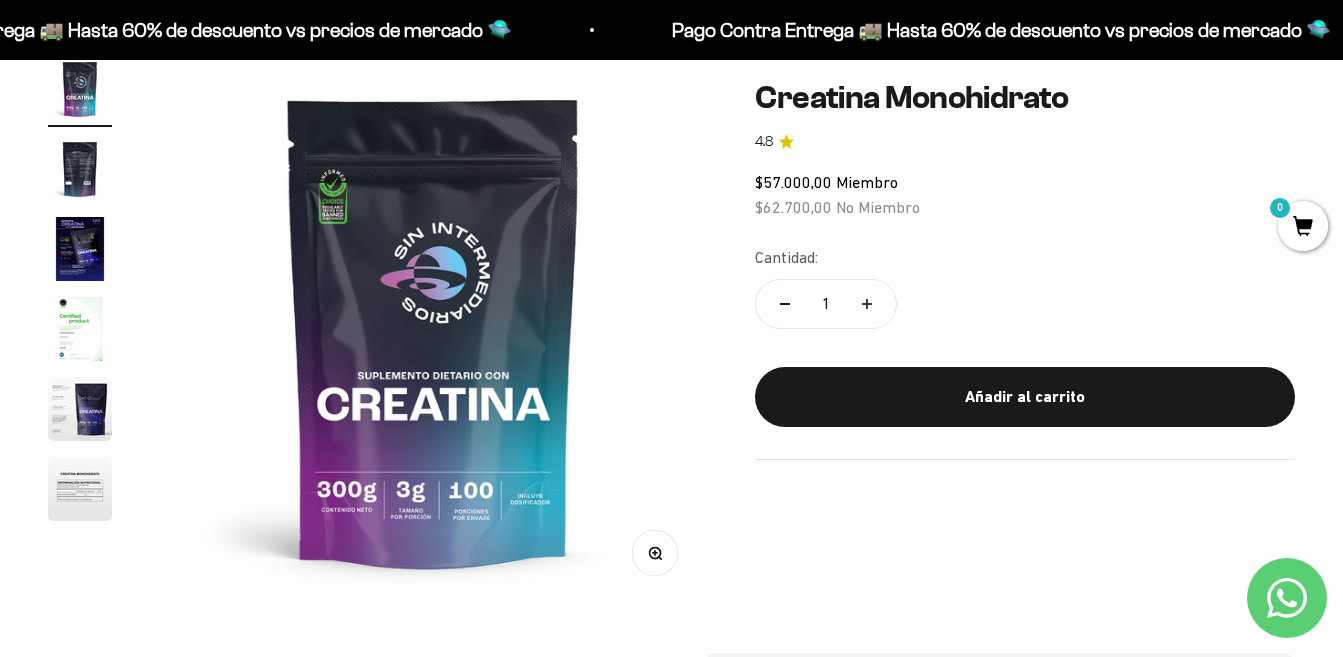 click 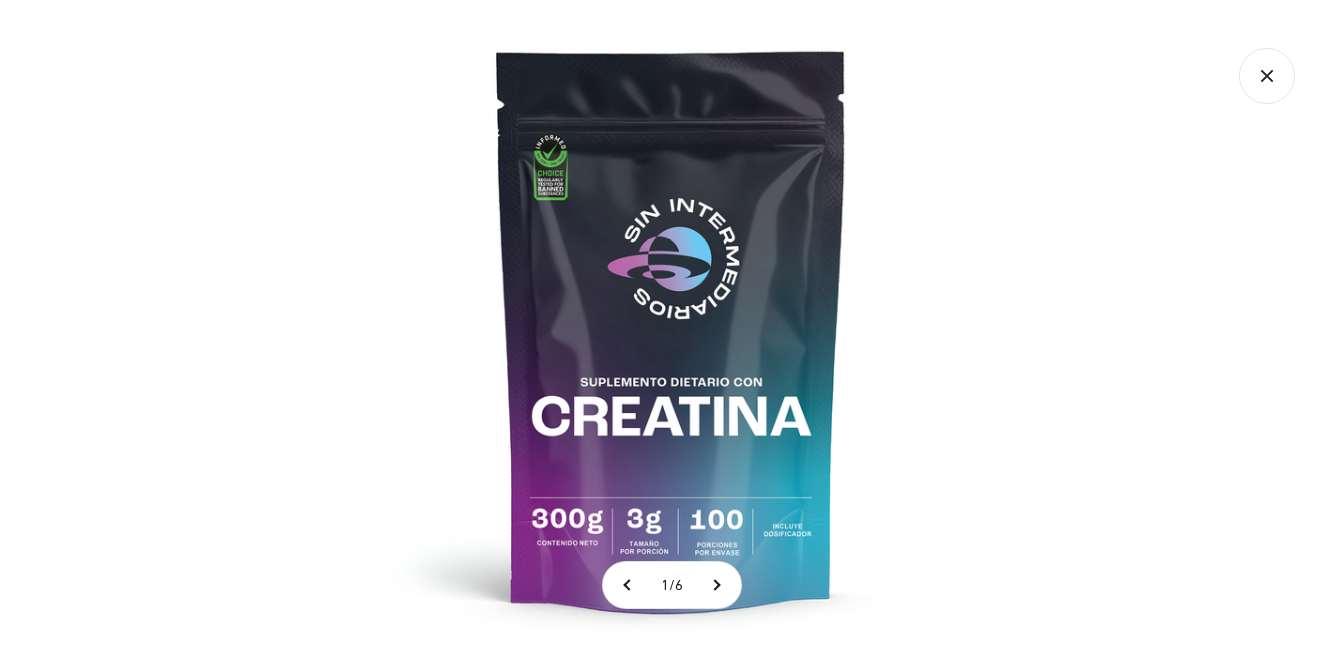 click at bounding box center (671, 328) 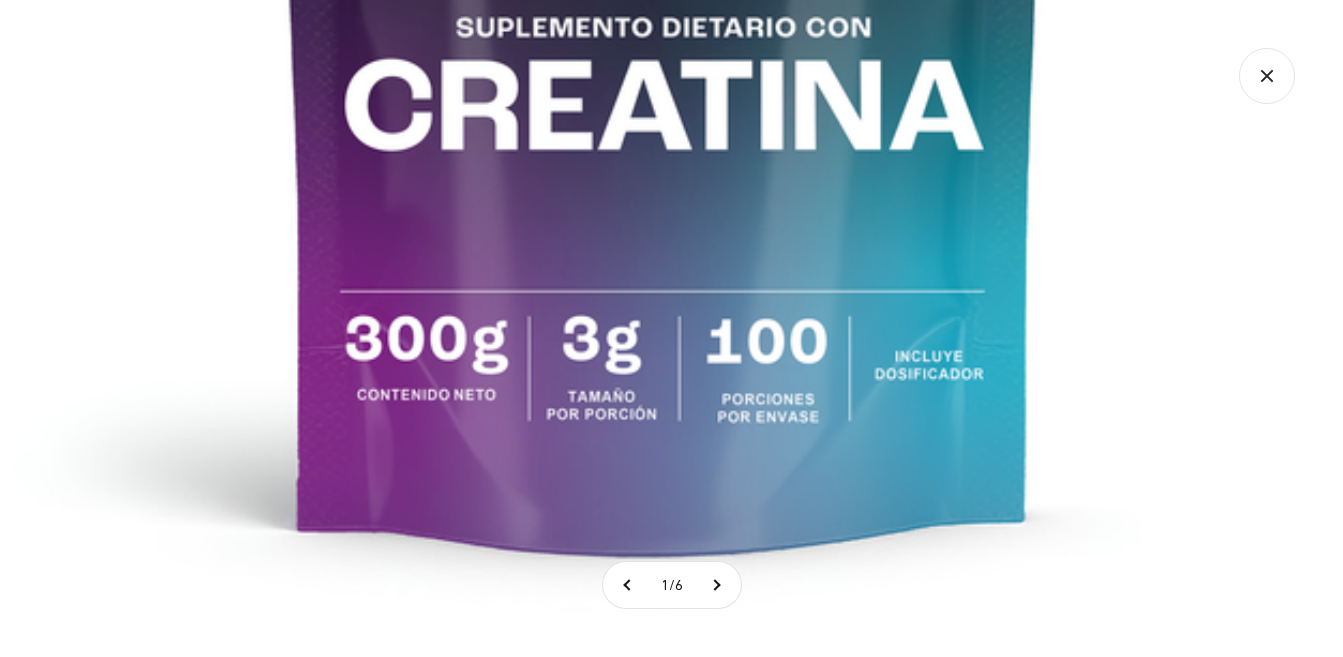 click at bounding box center (664, -95) 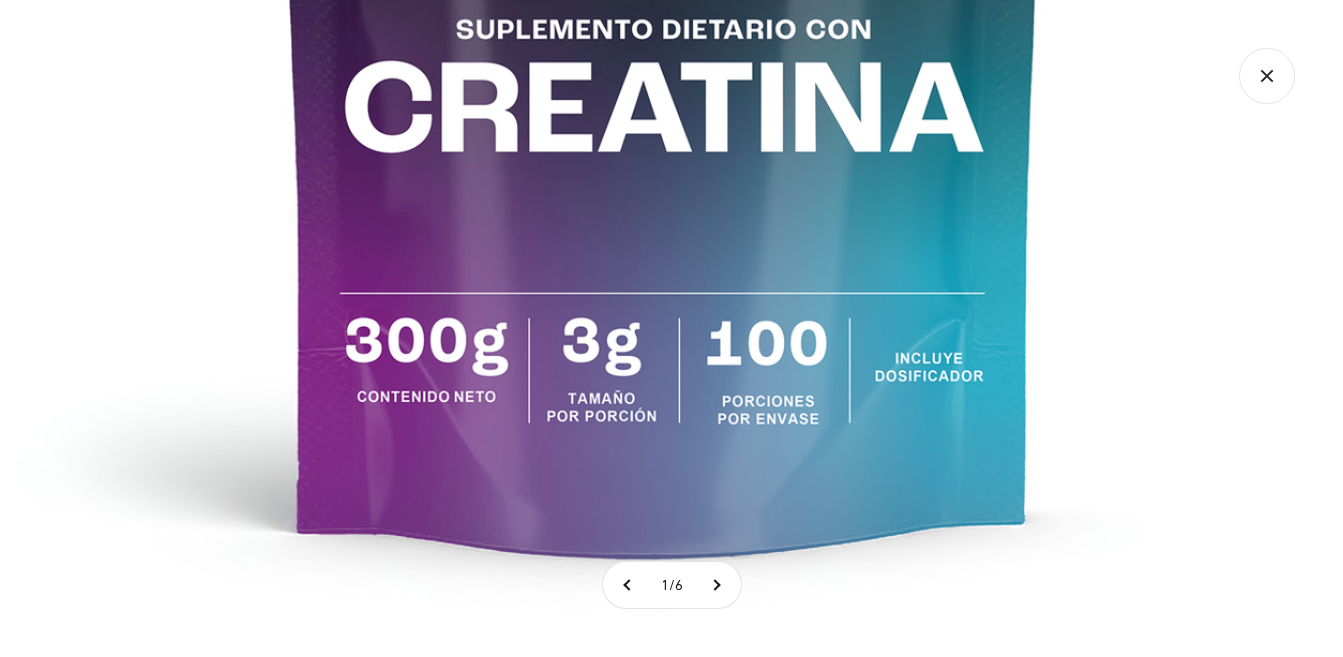 click at bounding box center (664, -93) 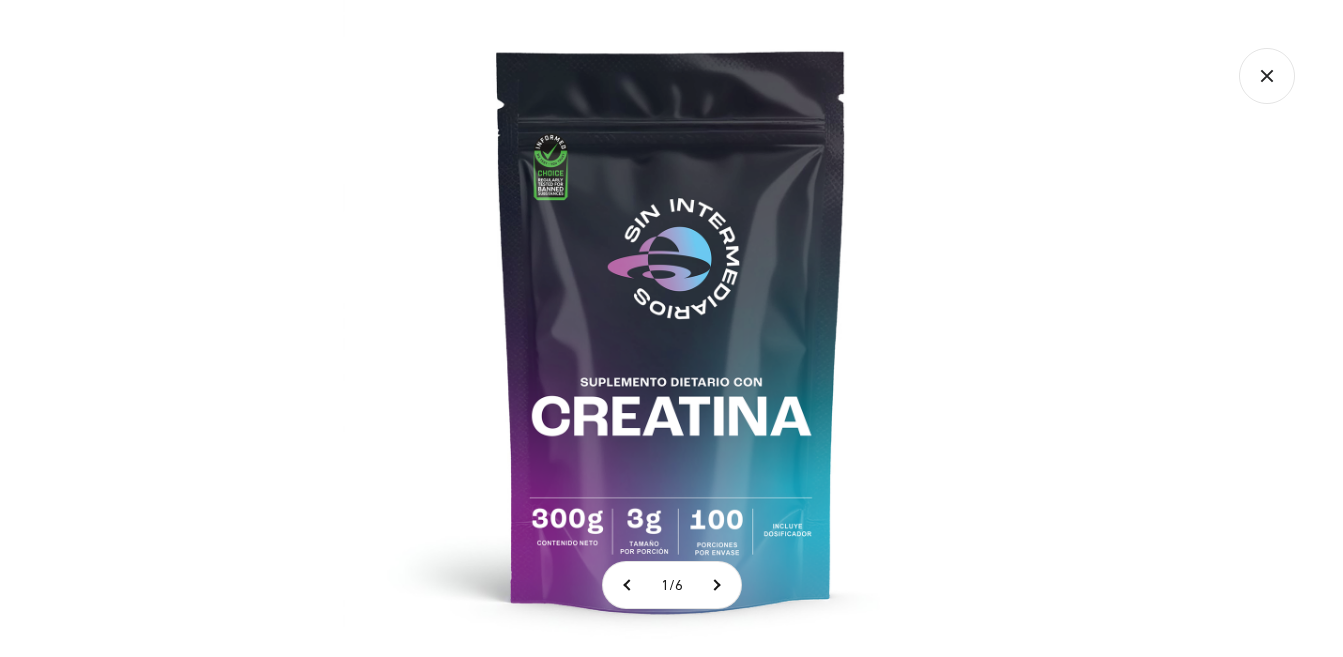 click at bounding box center [671, 328] 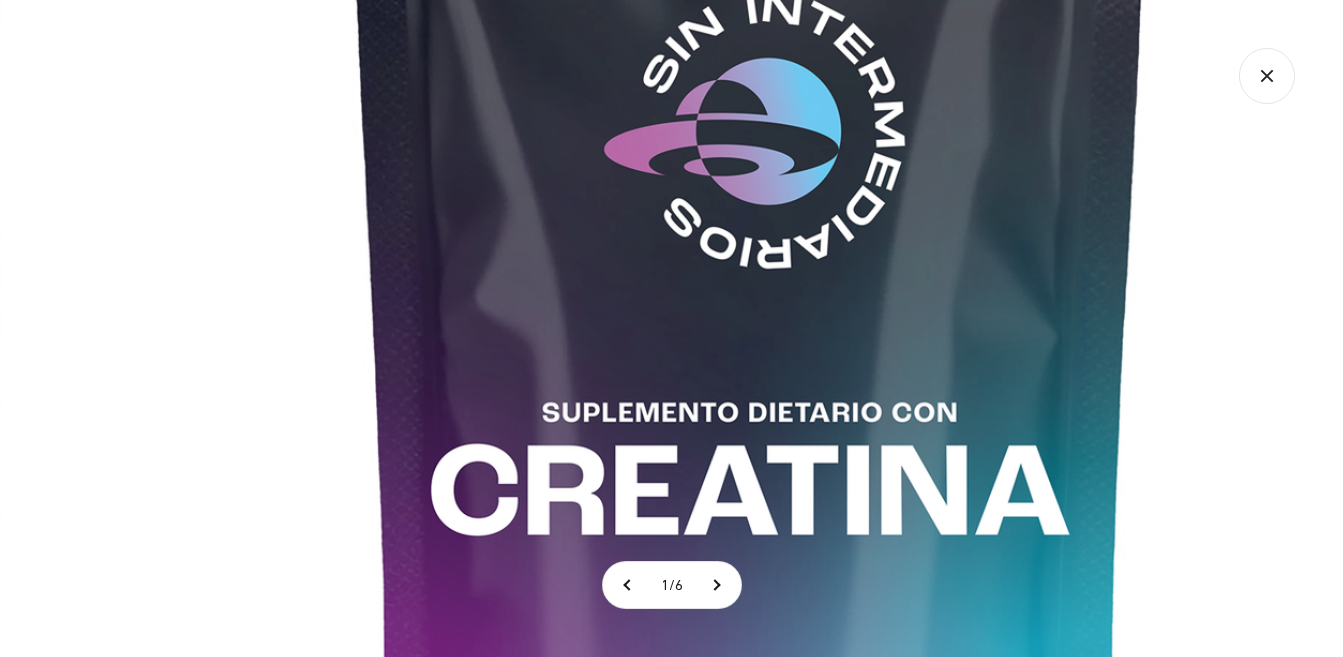 click at bounding box center (750, 290) 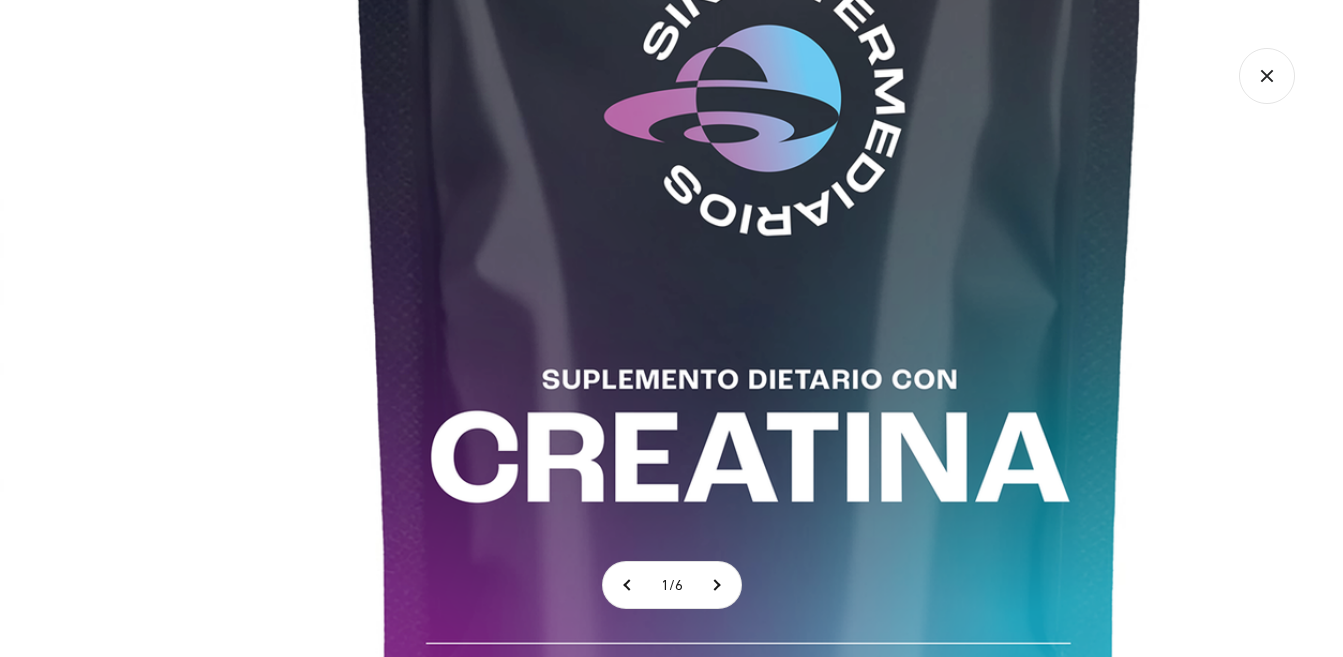 click at bounding box center [750, 257] 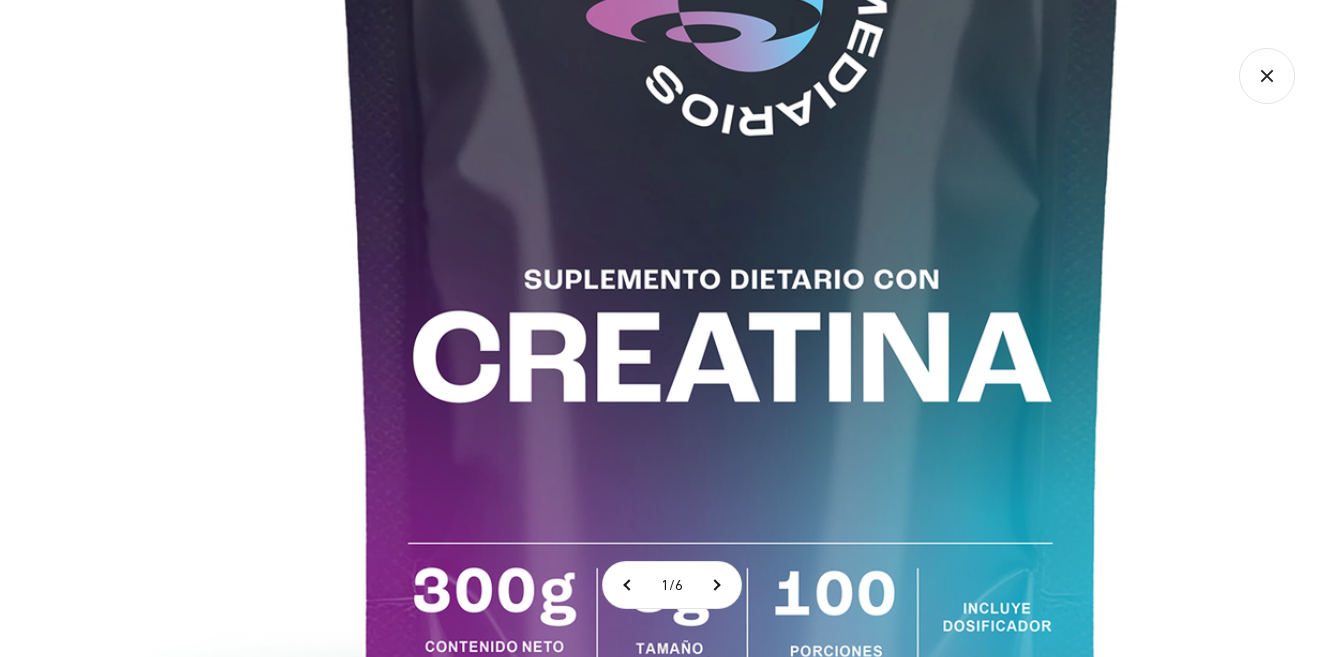 click at bounding box center (732, 157) 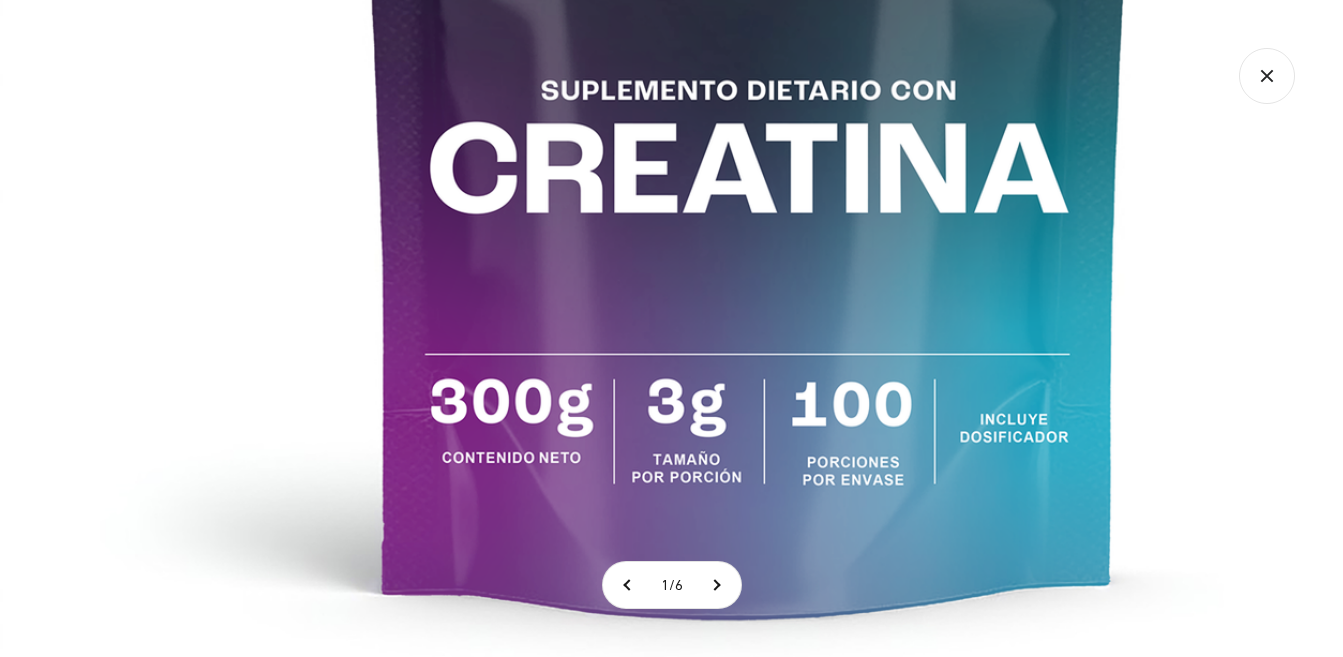 click at bounding box center (749, -32) 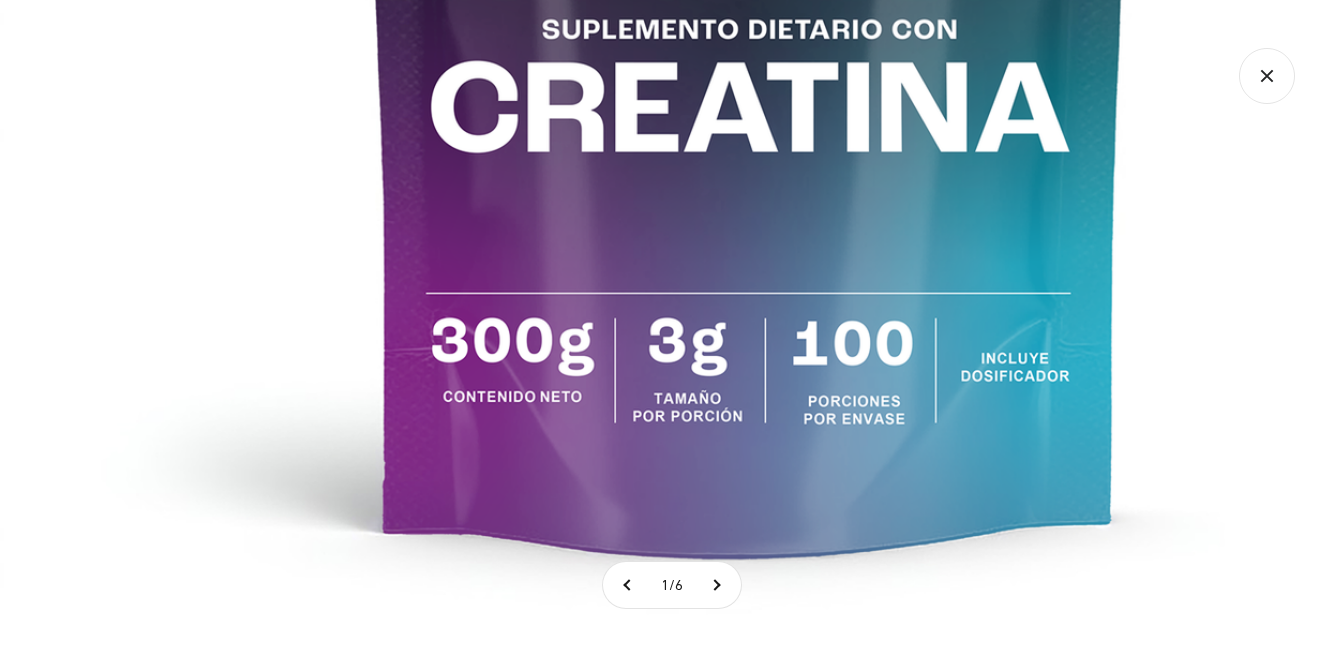 click at bounding box center [750, -93] 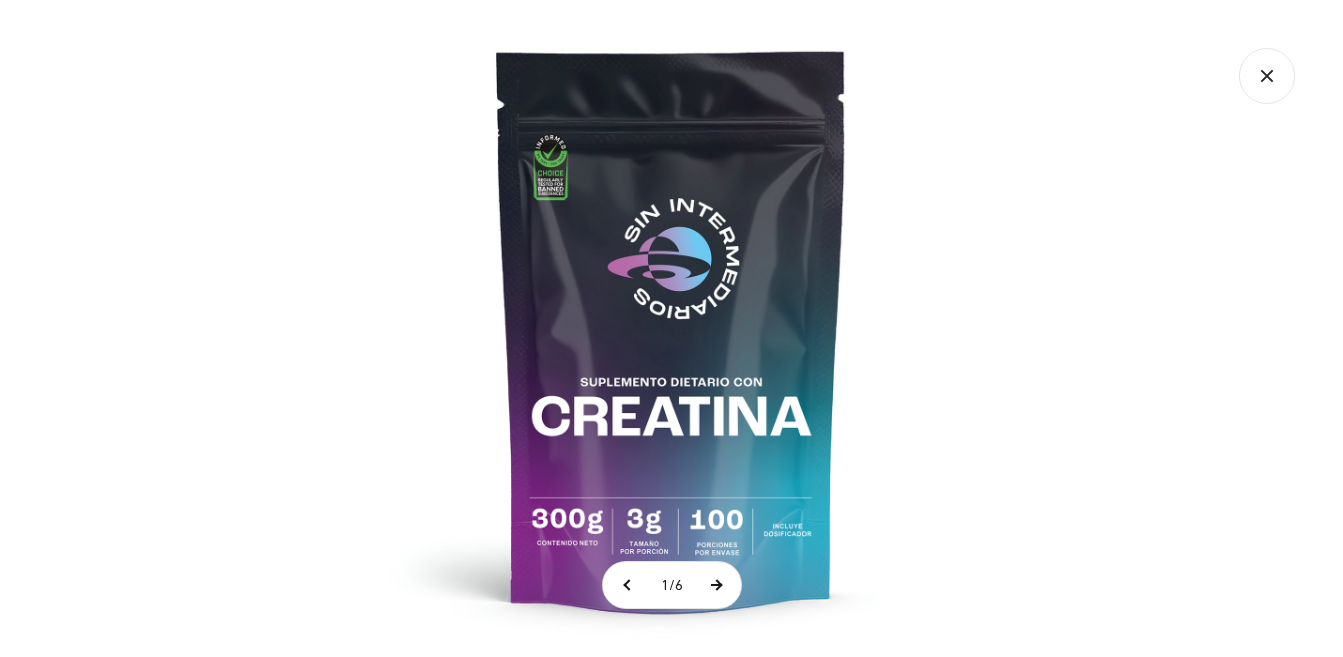 click at bounding box center [716, 585] 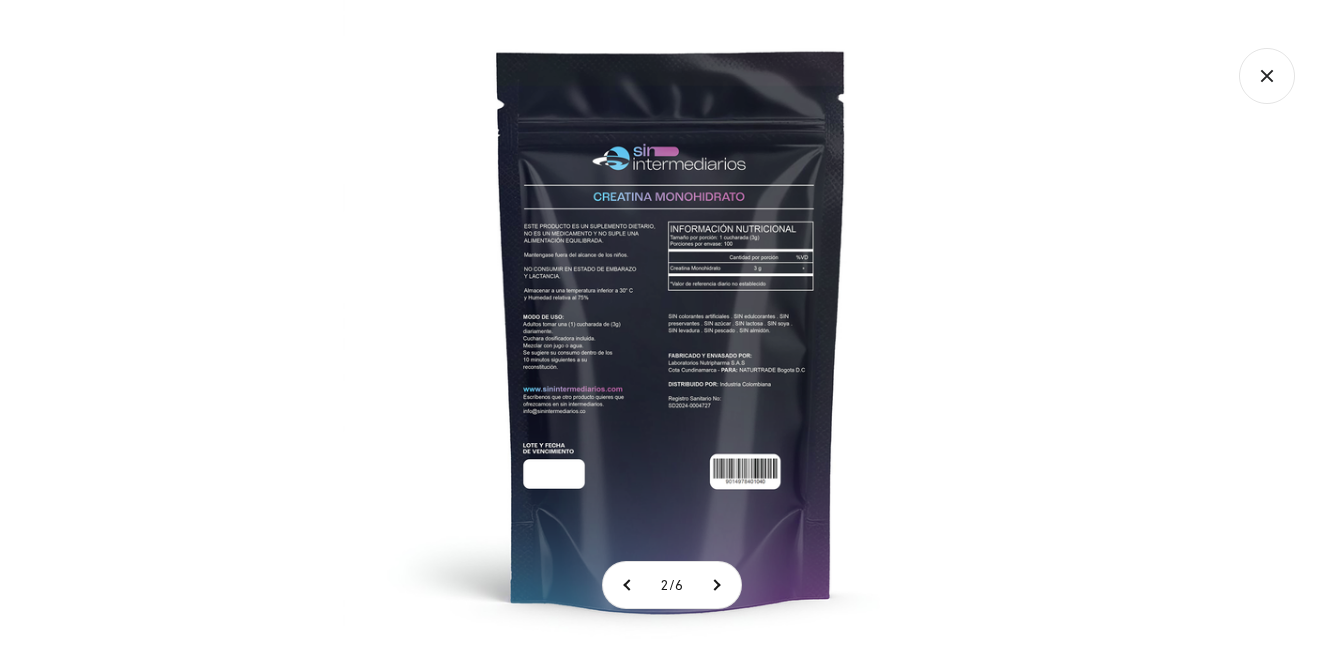 click at bounding box center [671, 328] 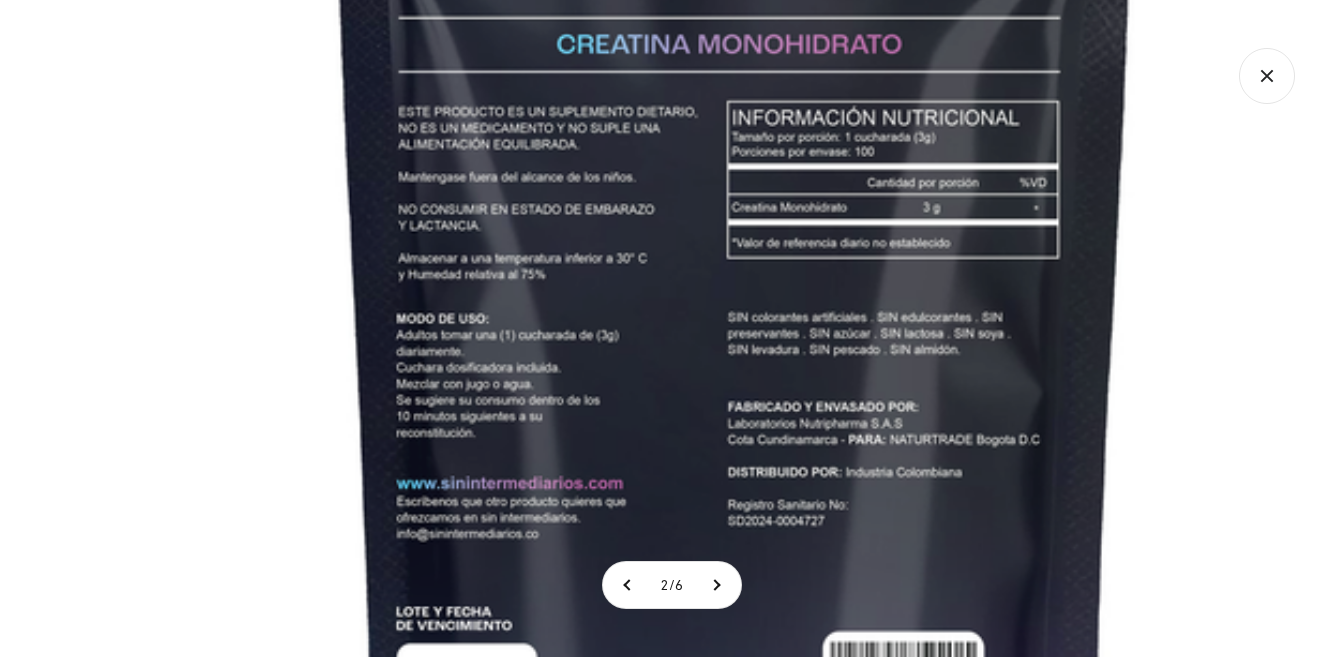 click at bounding box center (735, 345) 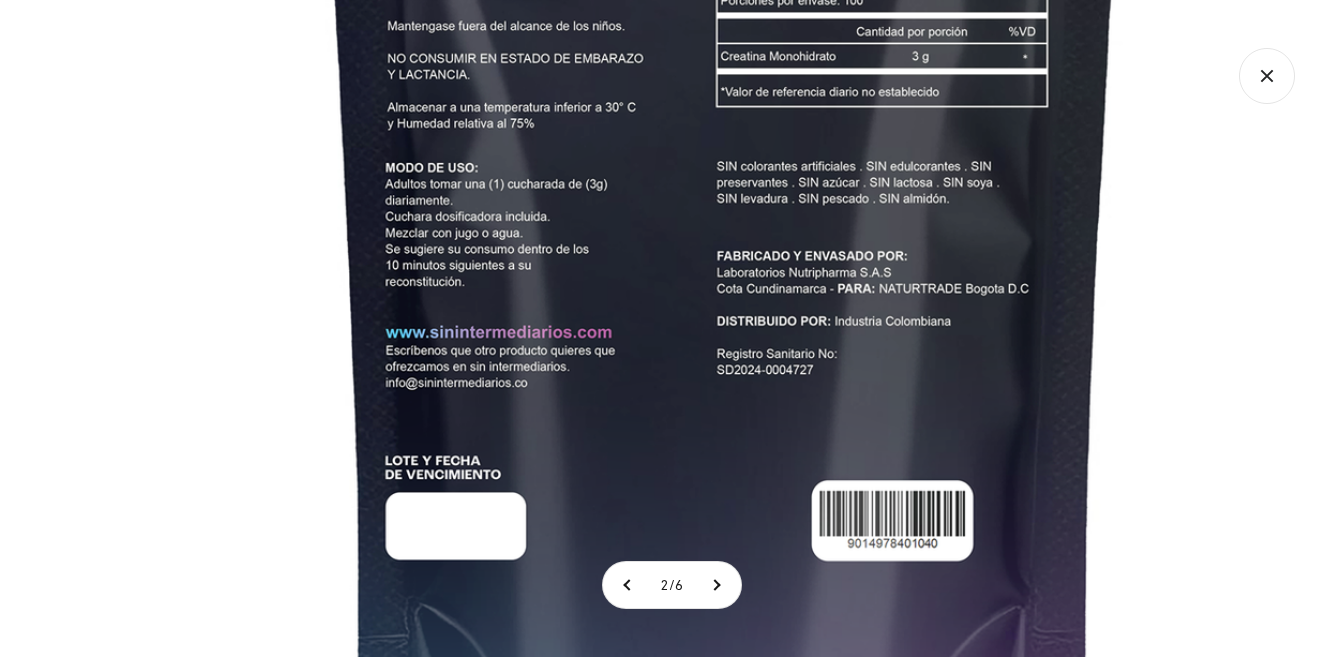 click at bounding box center [724, 194] 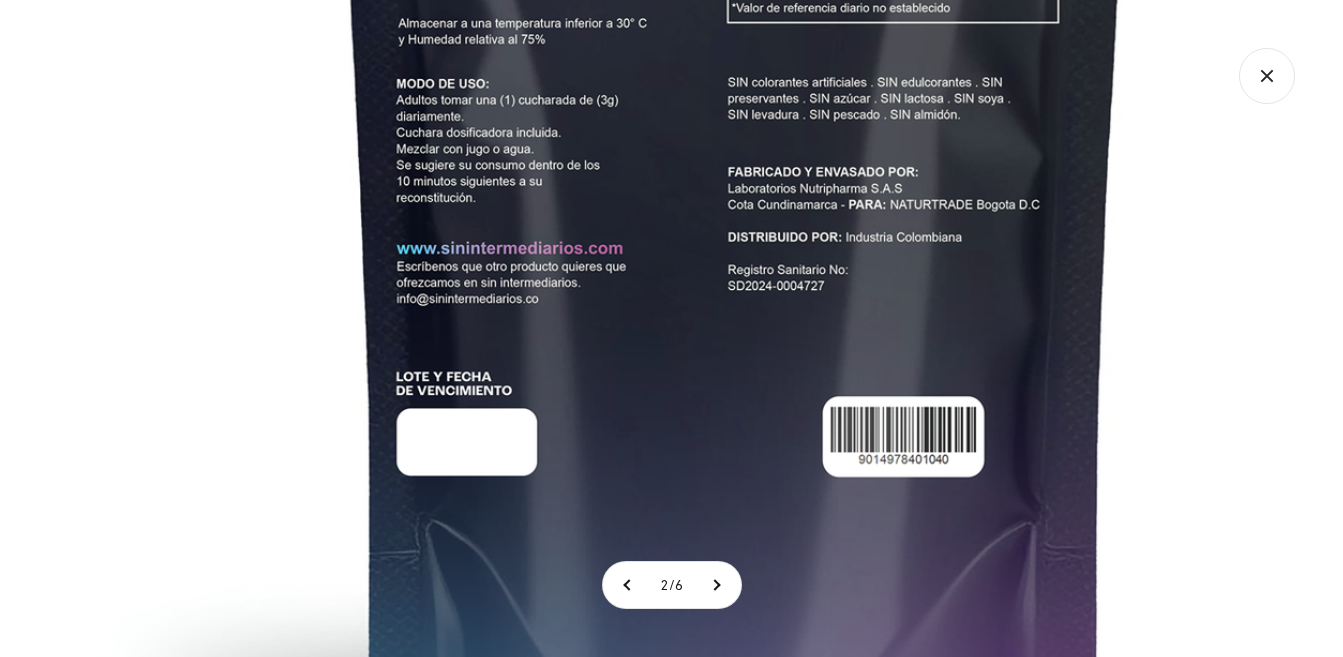 click at bounding box center (735, 110) 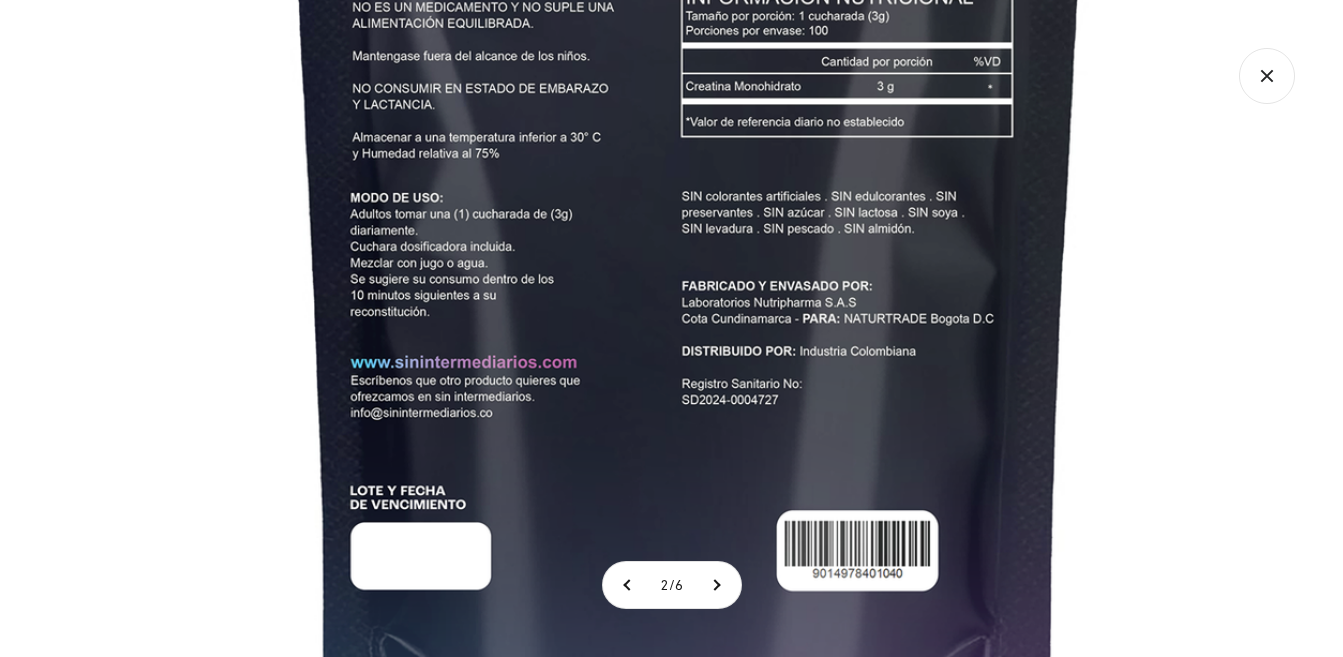 click at bounding box center (689, 224) 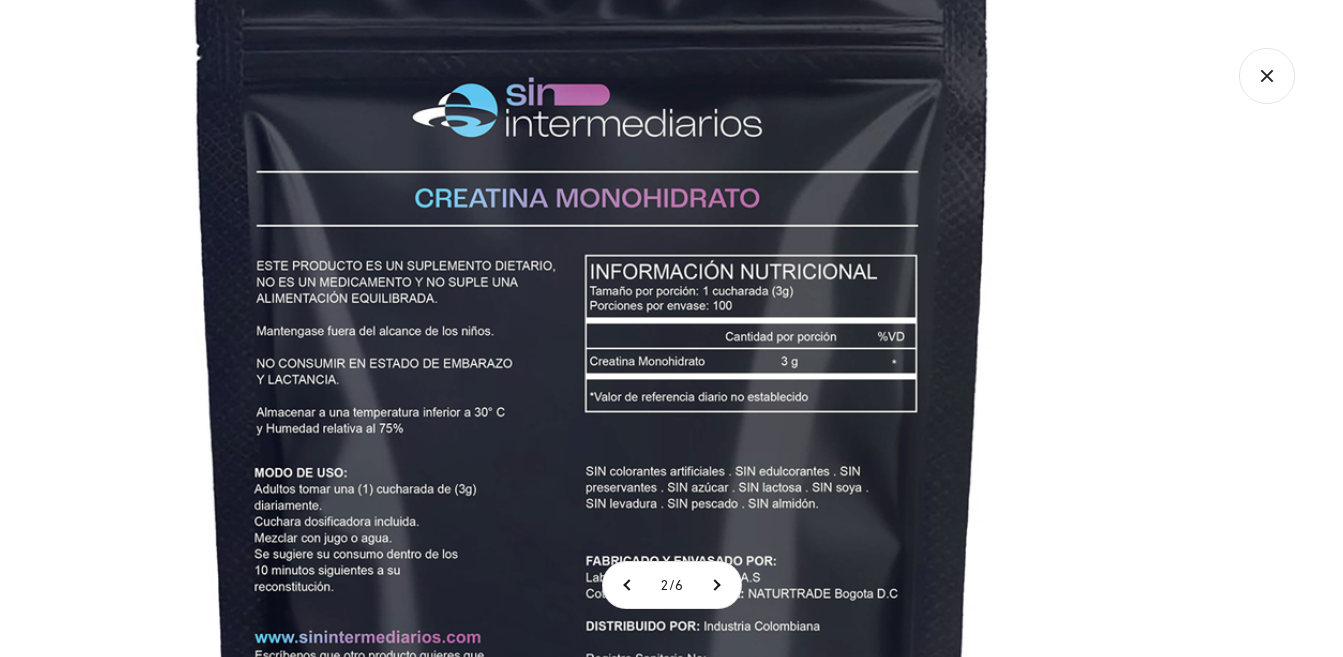 click at bounding box center (593, 499) 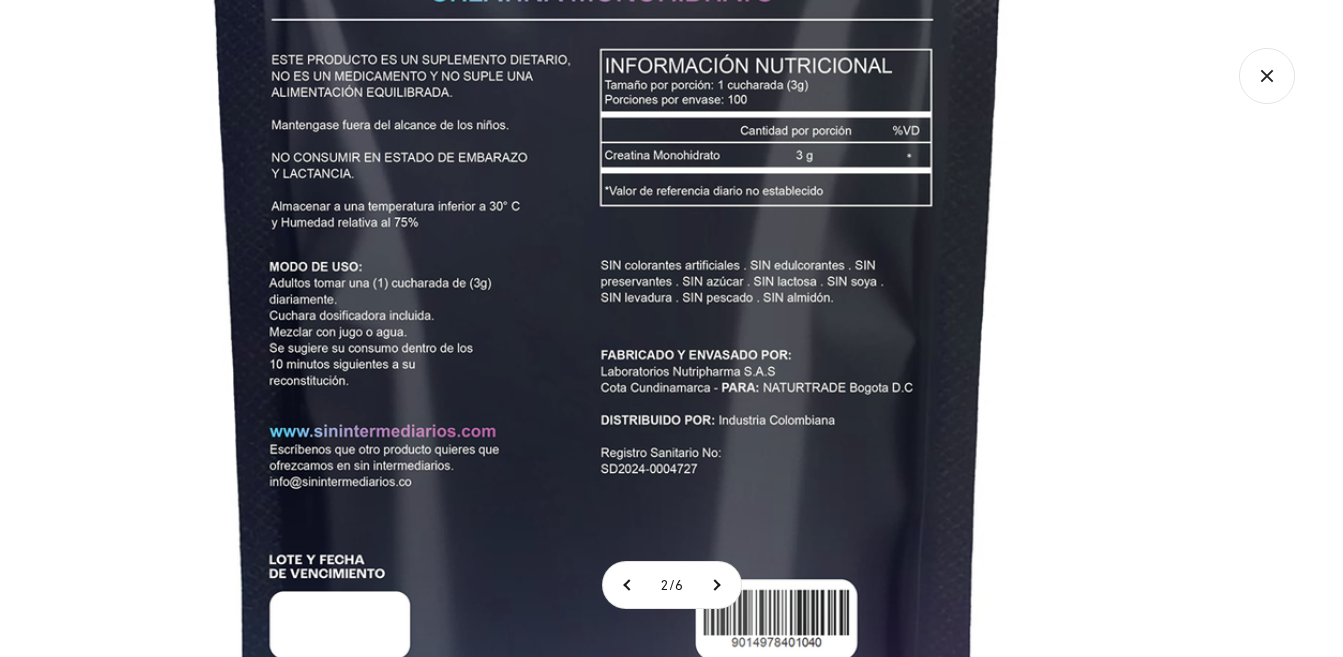 click at bounding box center [608, 293] 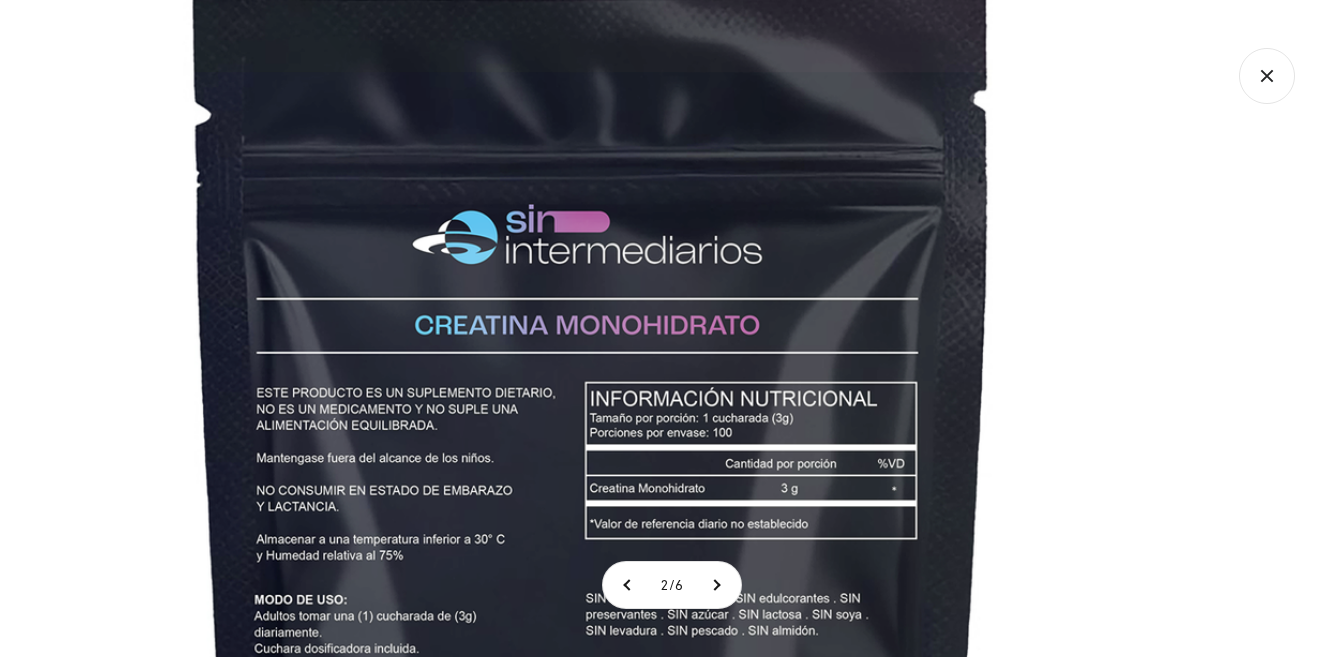 click at bounding box center (593, 626) 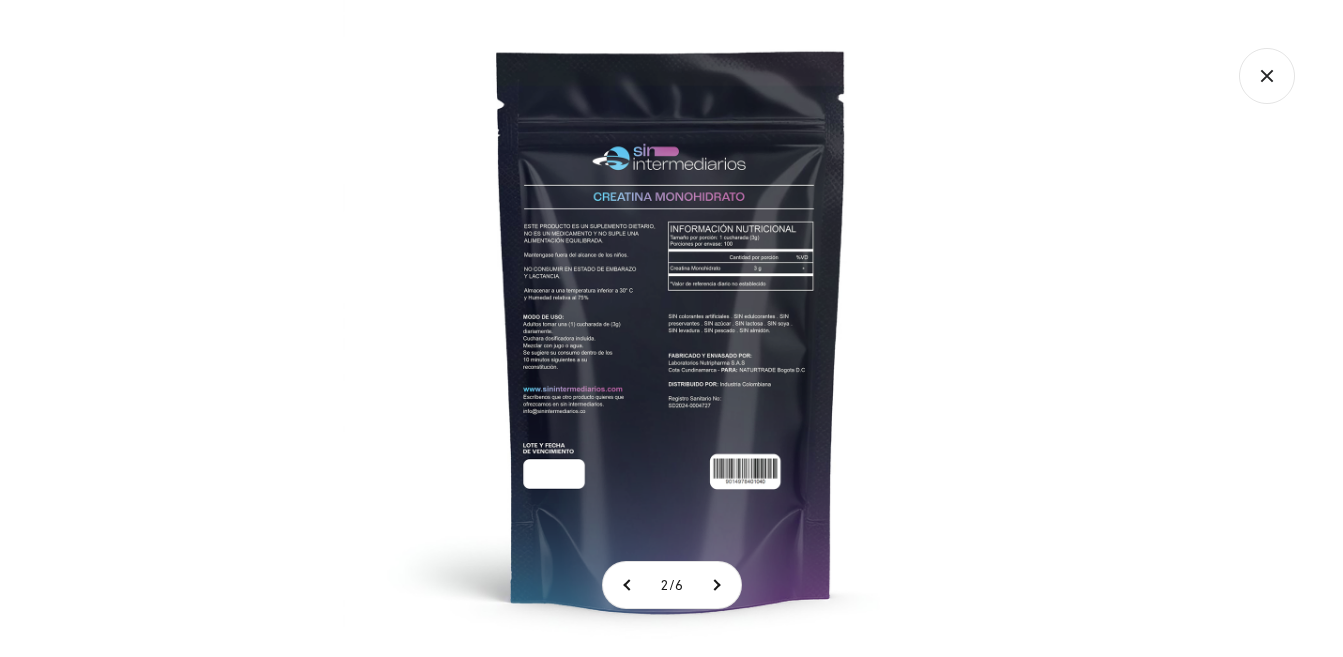 click at bounding box center [671, 328] 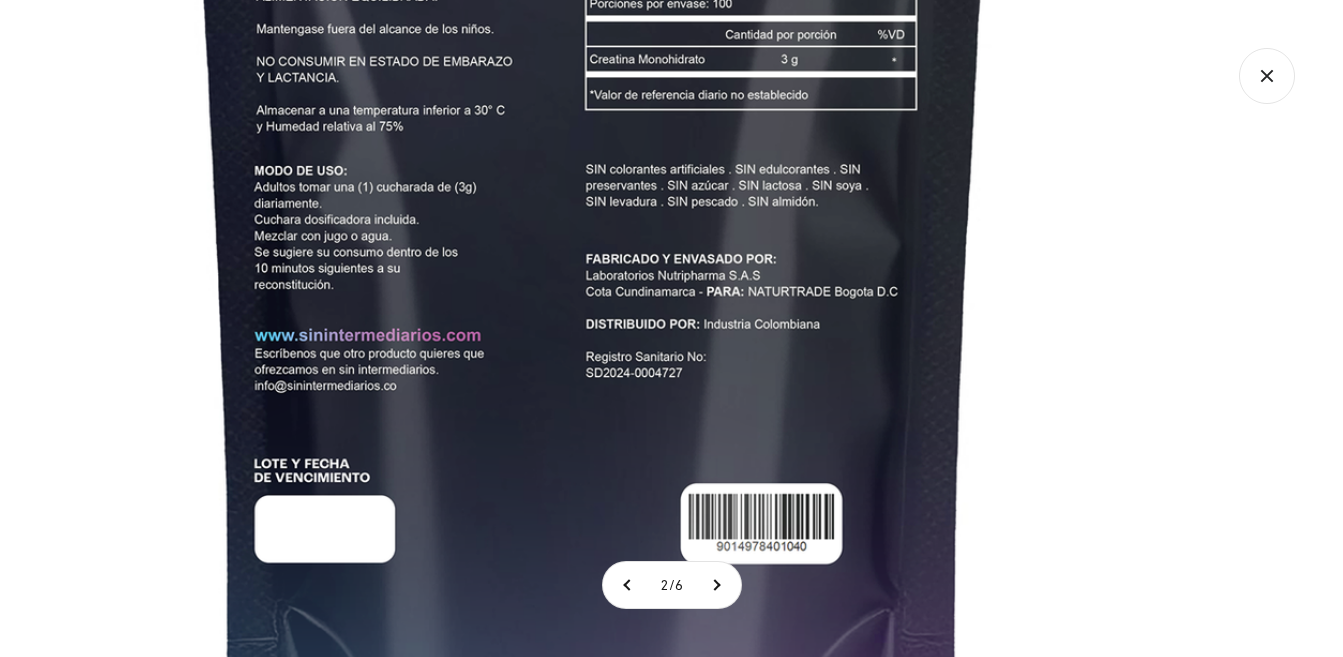 click at bounding box center [593, 197] 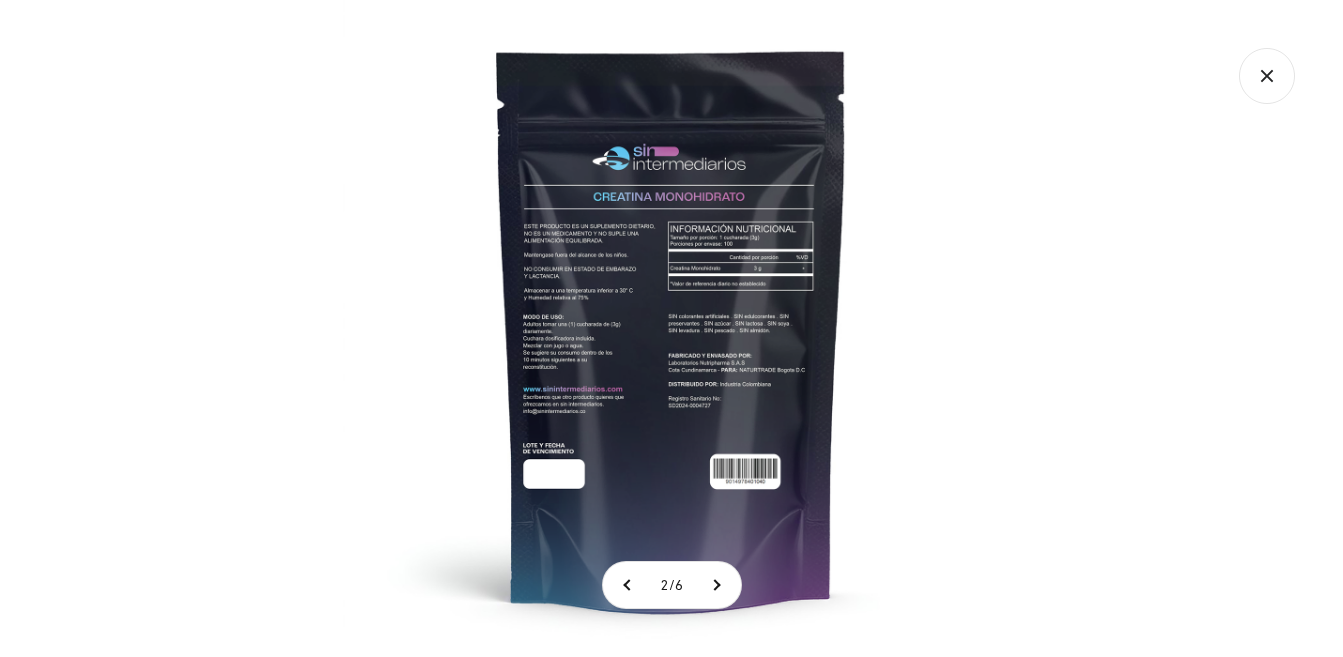 click 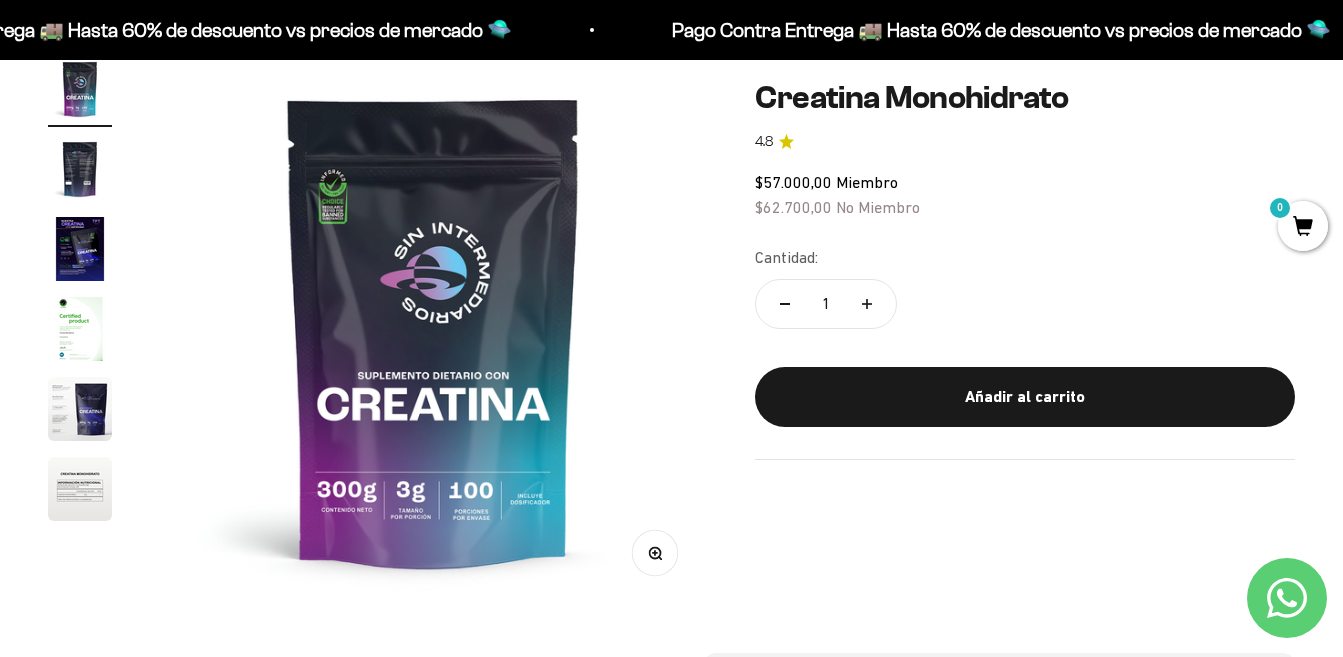 click at bounding box center [80, 329] 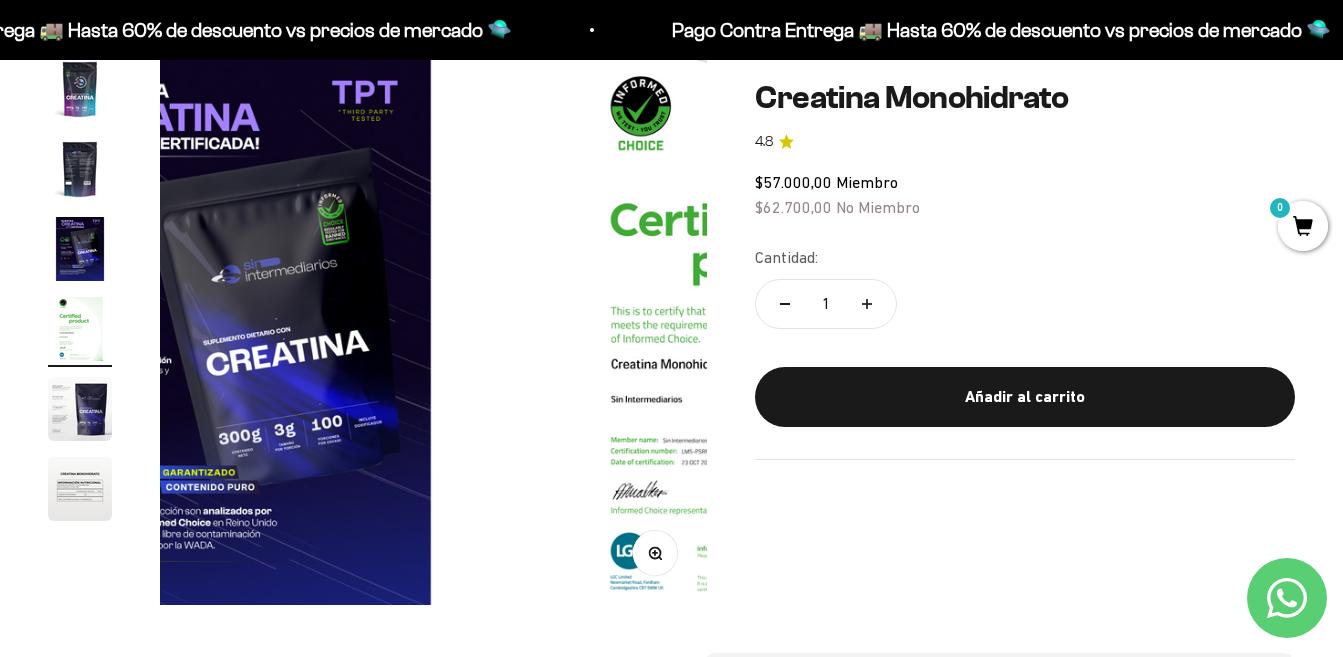 scroll, scrollTop: 0, scrollLeft: 1678, axis: horizontal 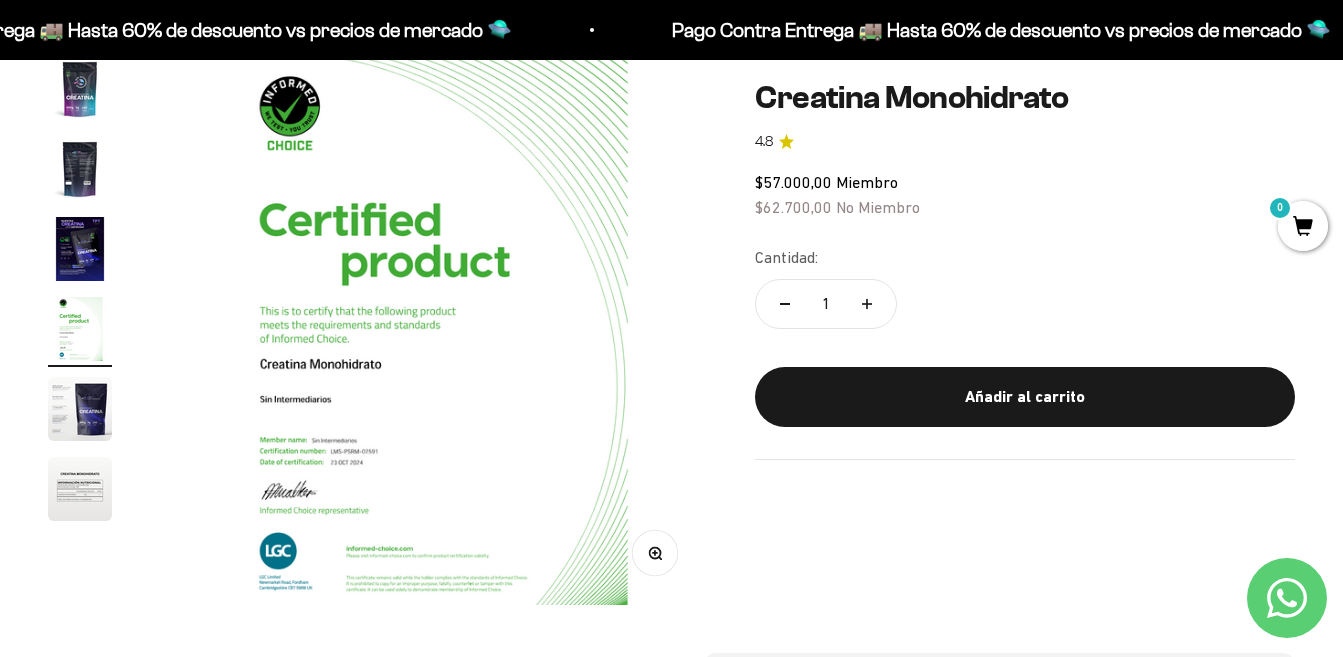 click at bounding box center (433, 330) 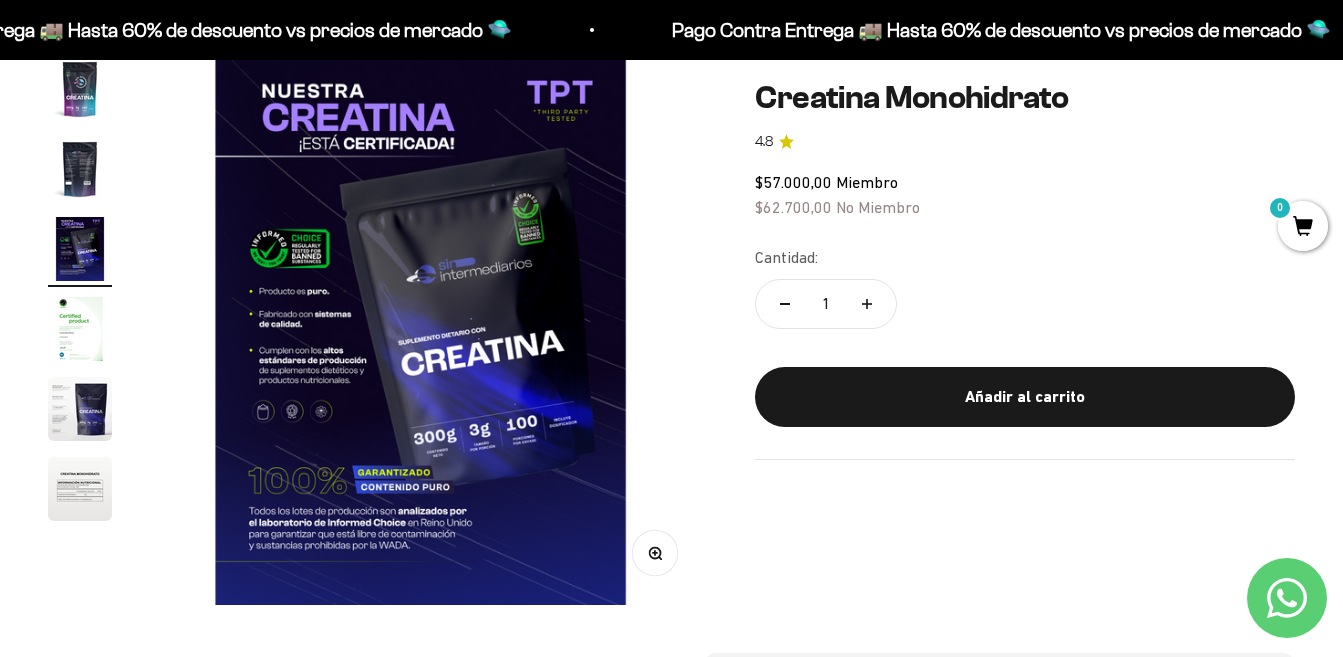 scroll, scrollTop: 0, scrollLeft: 1118, axis: horizontal 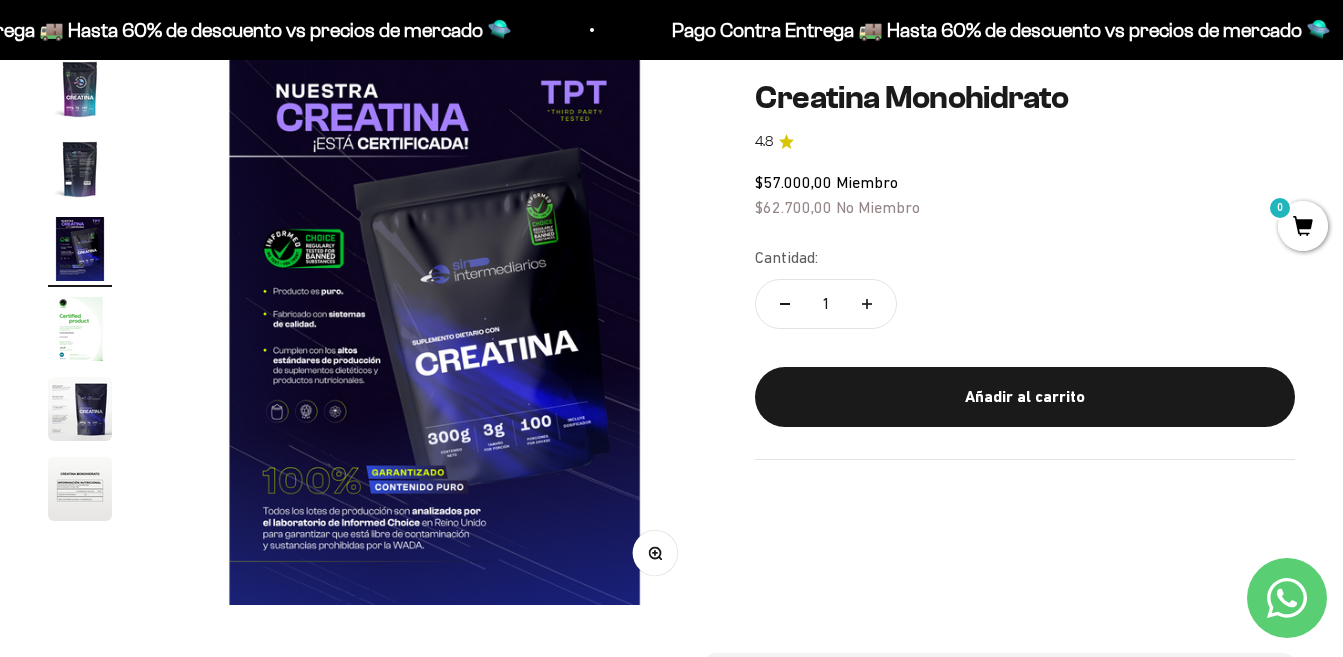 click at bounding box center (80, 329) 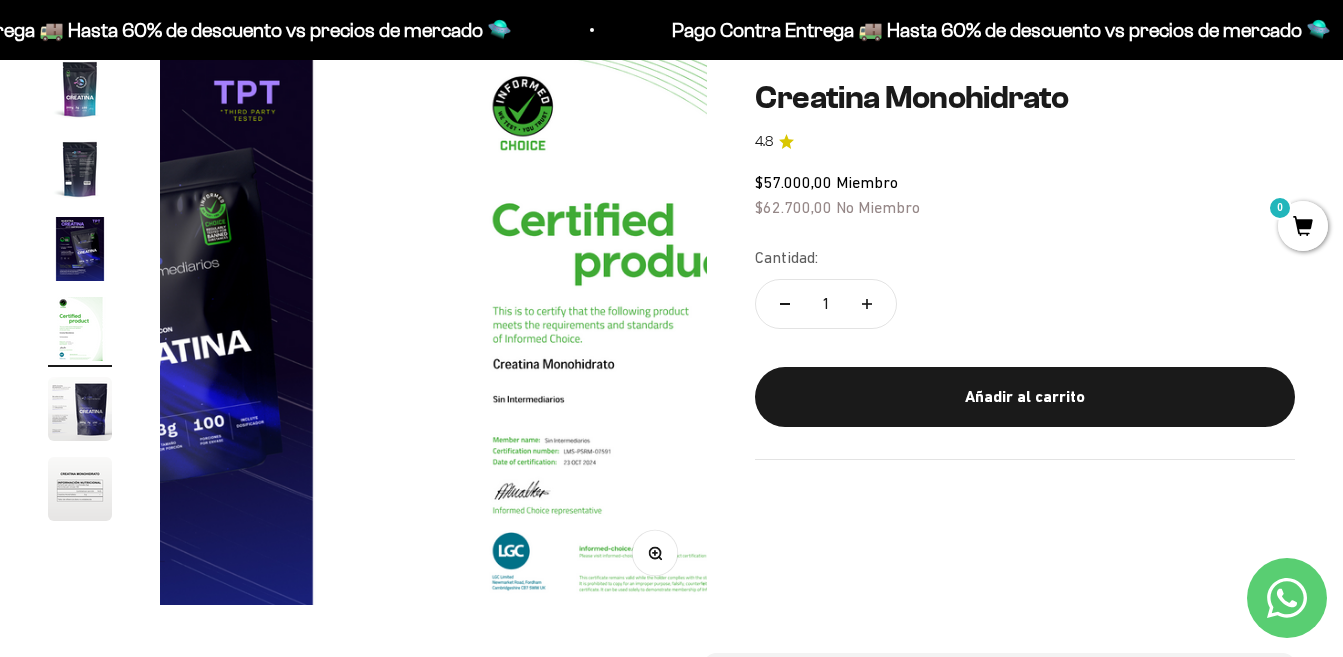 scroll, scrollTop: 0, scrollLeft: 1678, axis: horizontal 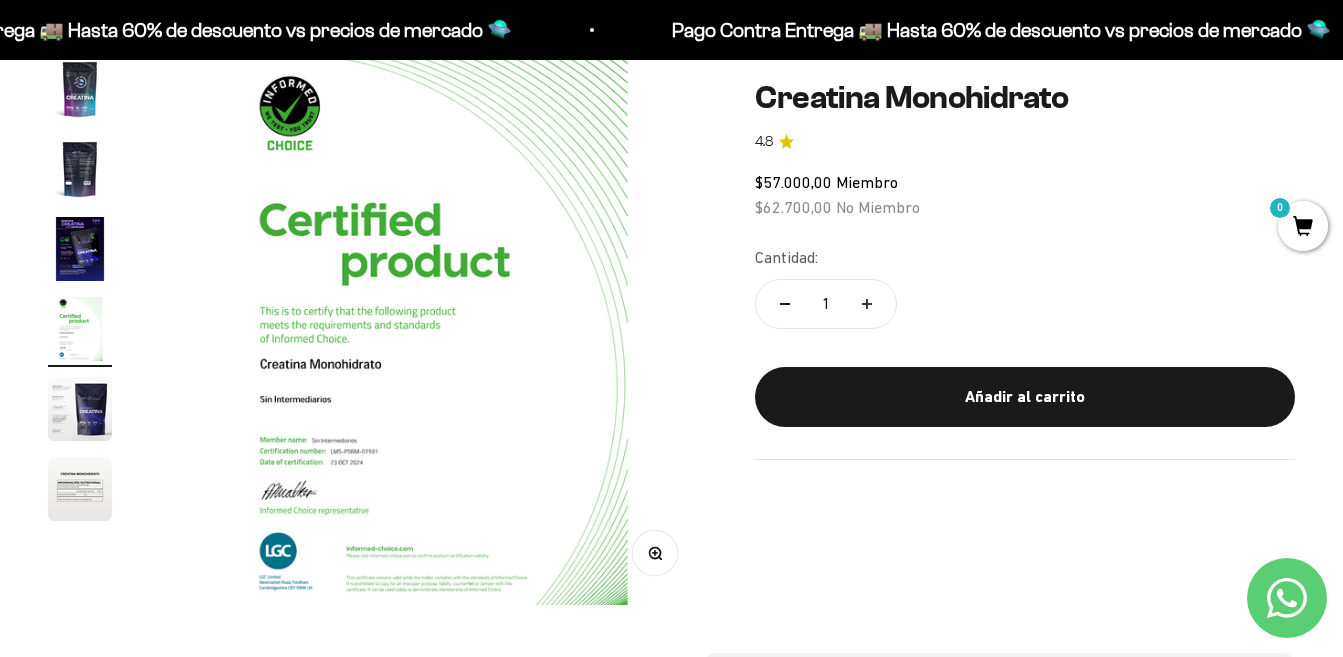 click 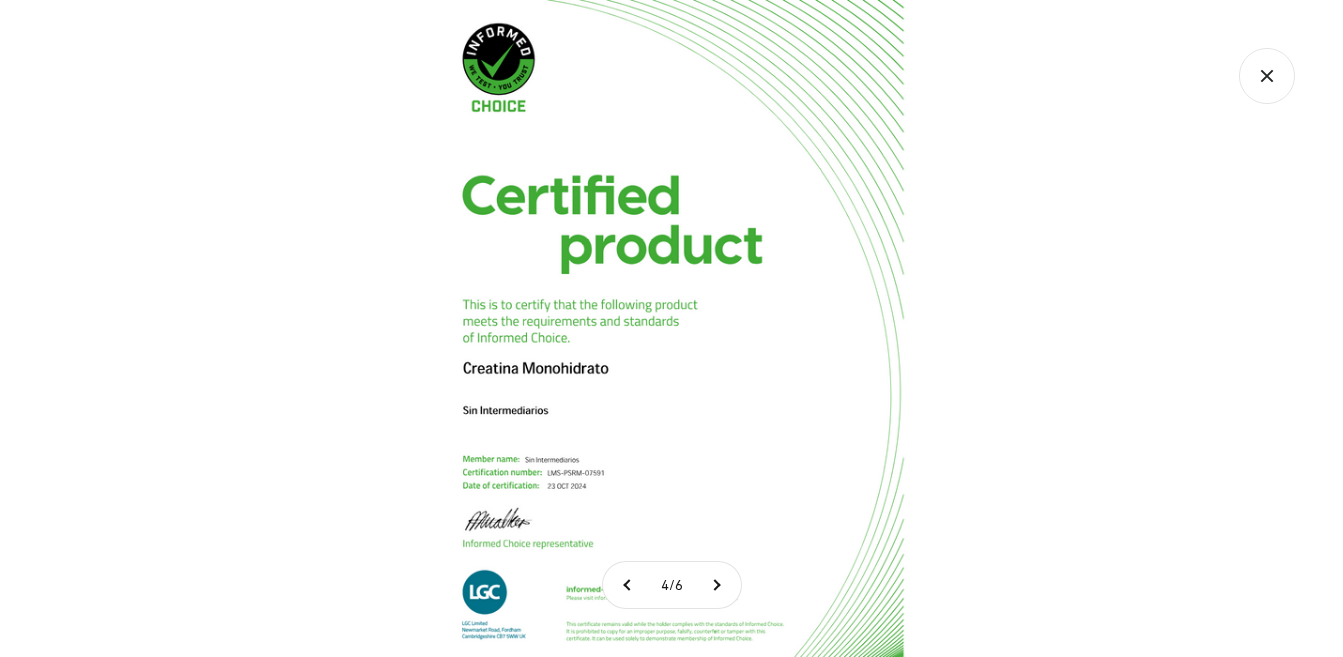 click at bounding box center [671, 328] 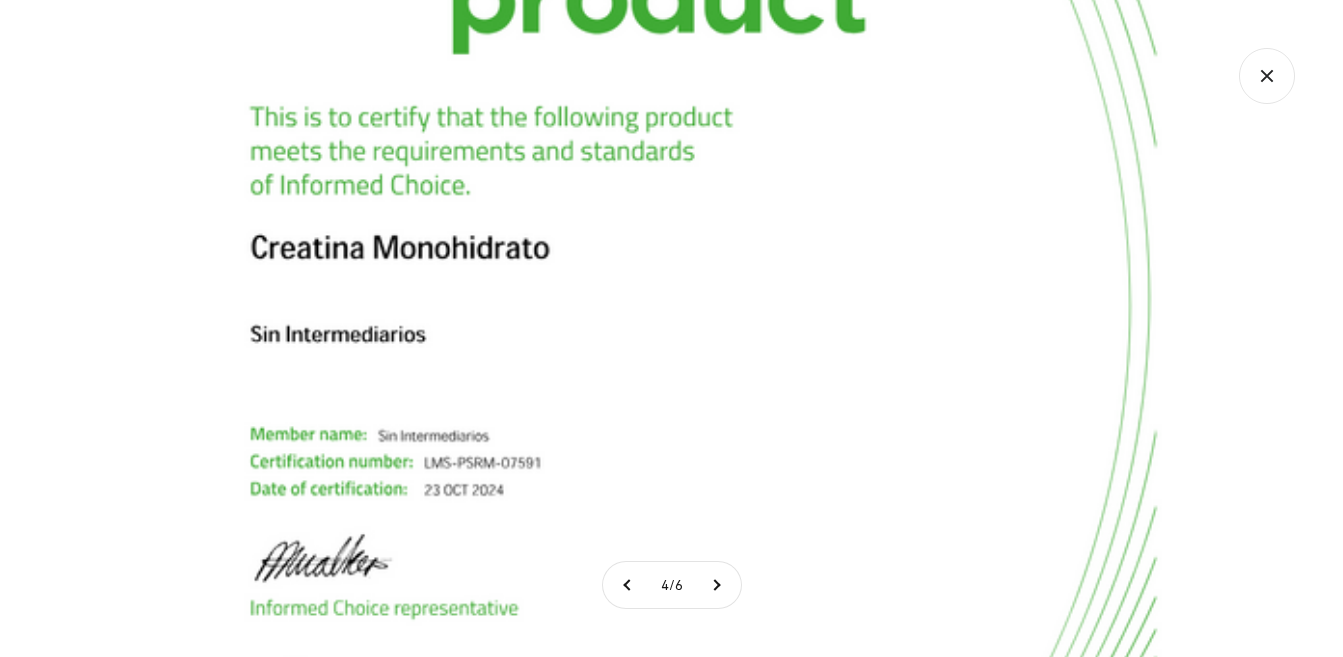 click at bounding box center [679, 166] 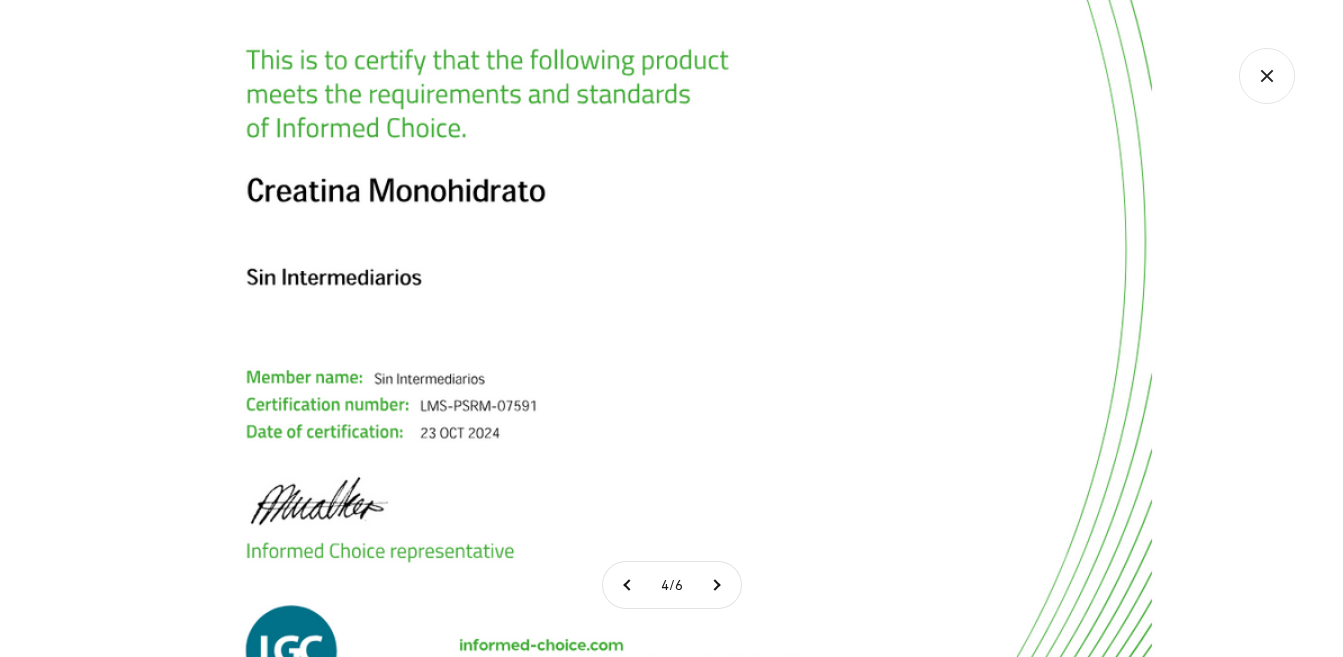 click at bounding box center (675, 109) 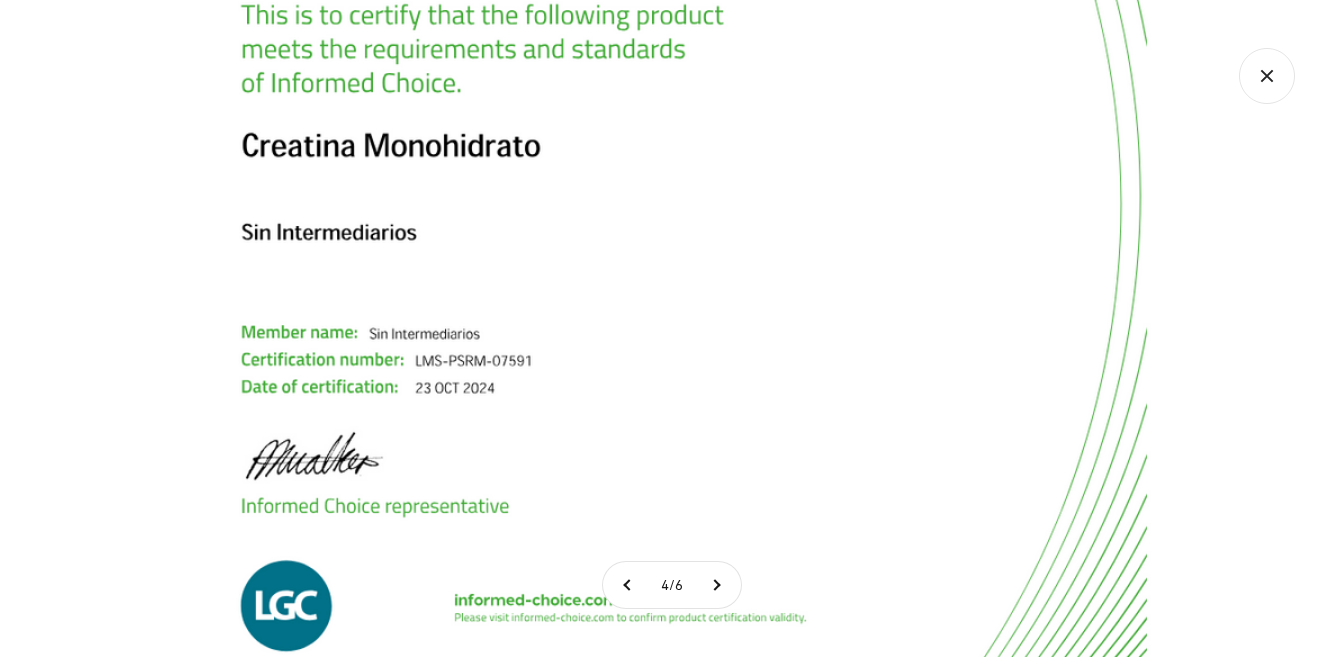 click at bounding box center (670, 64) 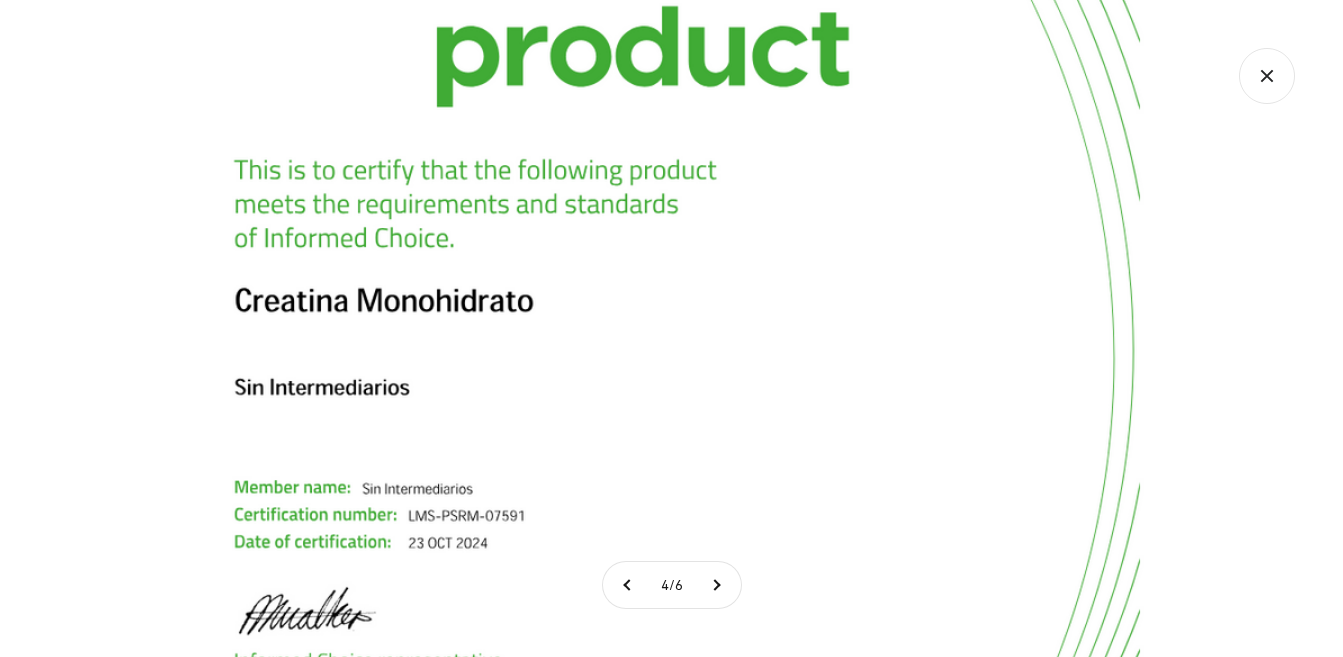 click at bounding box center [663, 219] 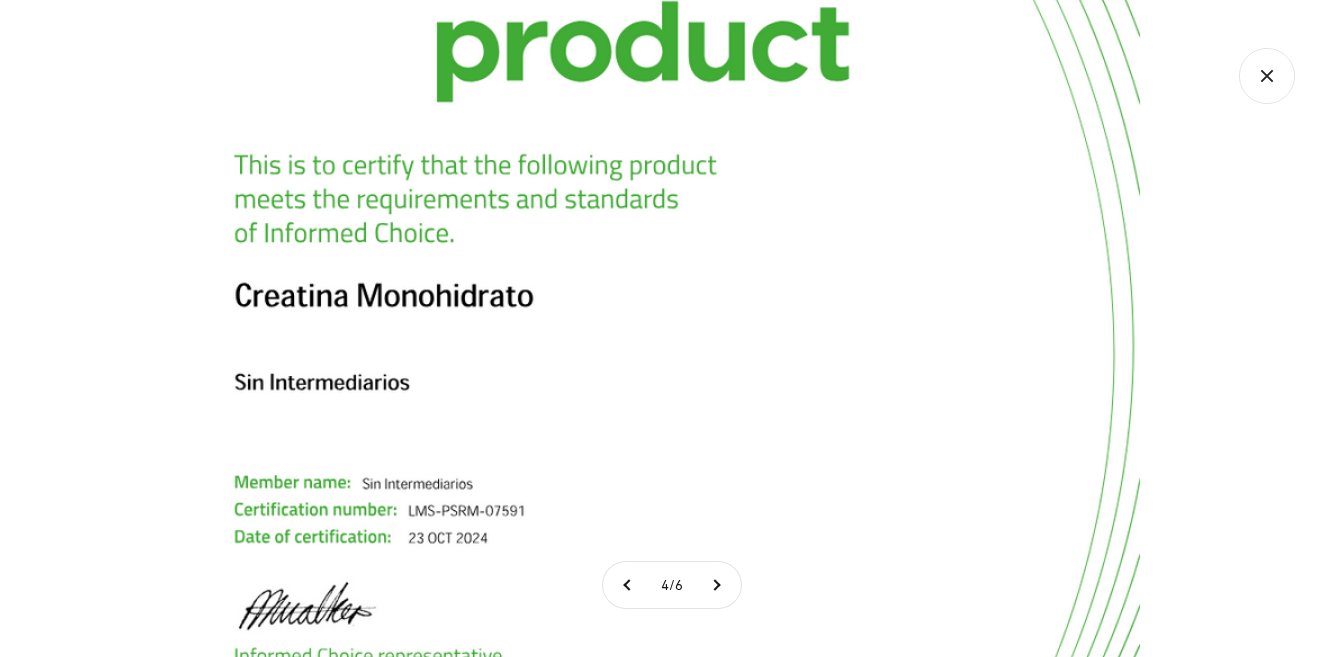 click at bounding box center [663, 214] 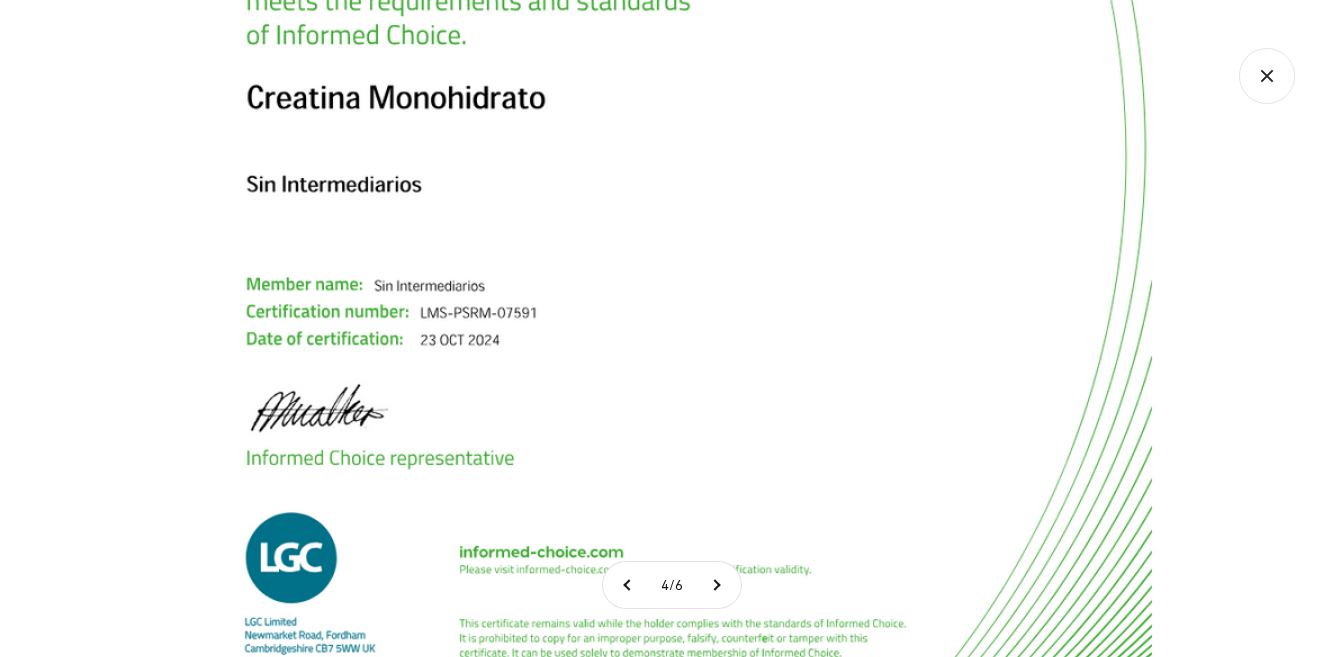 click at bounding box center (675, 16) 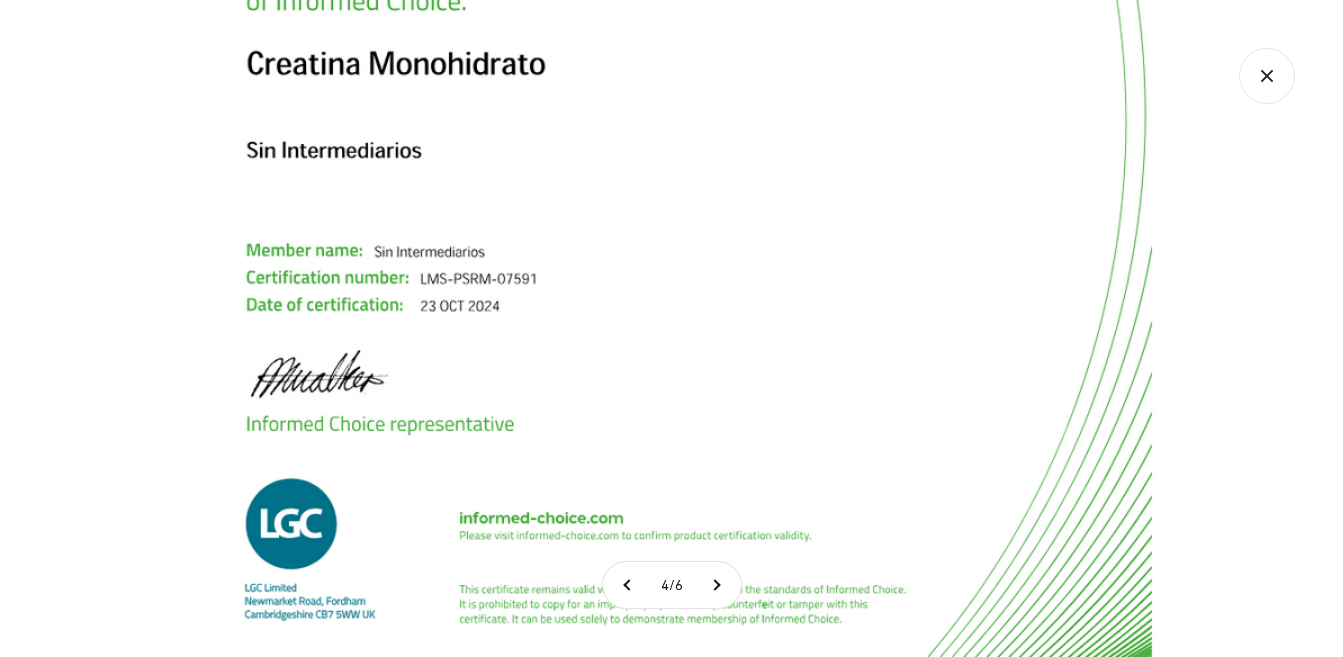 click 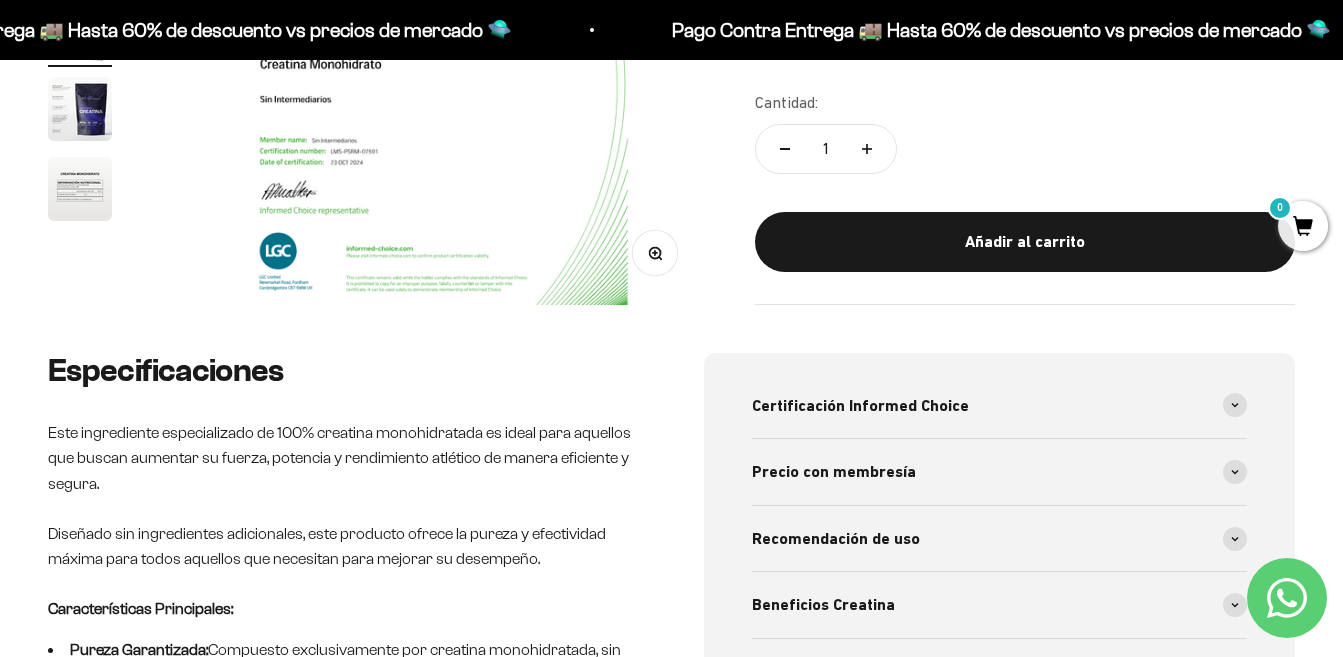 scroll, scrollTop: 0, scrollLeft: 0, axis: both 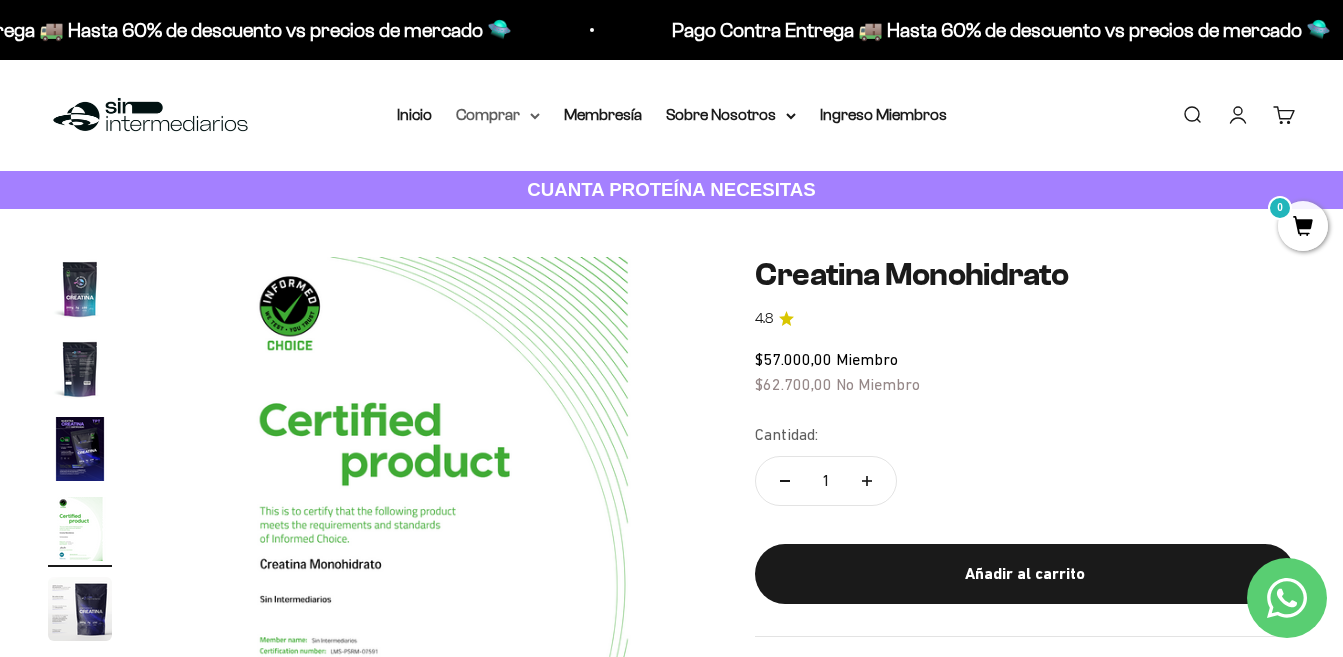 drag, startPoint x: 525, startPoint y: 118, endPoint x: 505, endPoint y: 120, distance: 20.09975 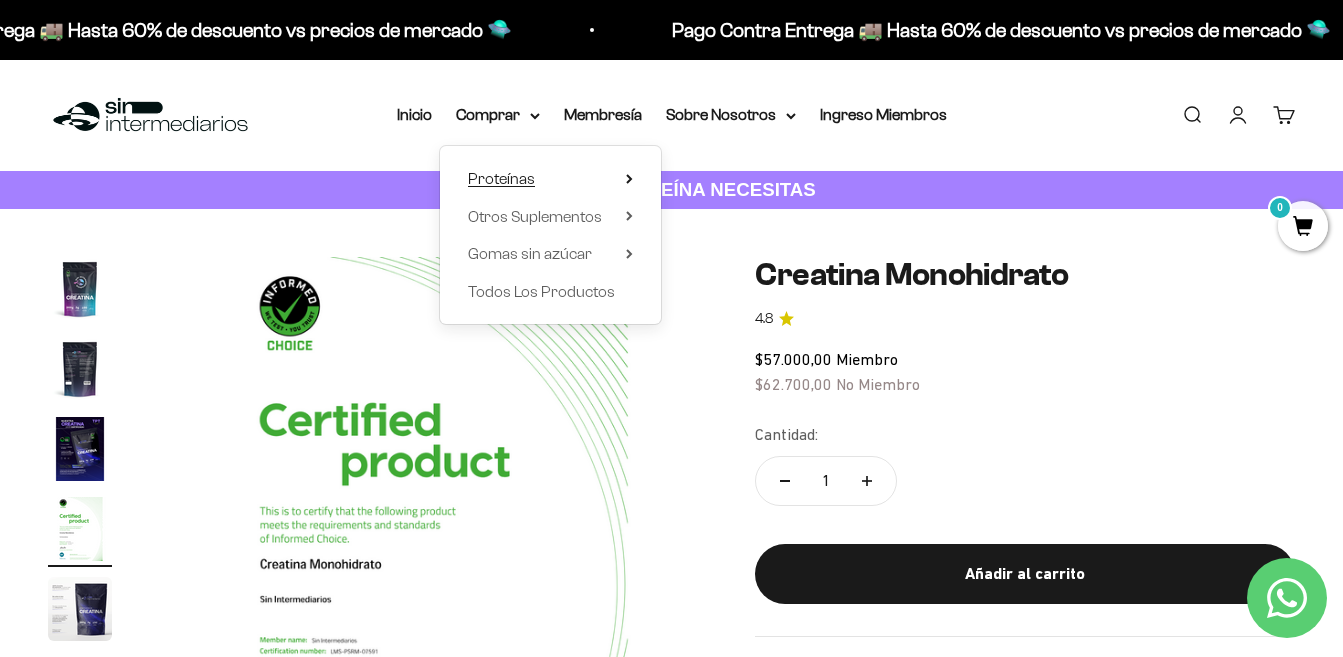 click on "Proteínas" at bounding box center [501, 178] 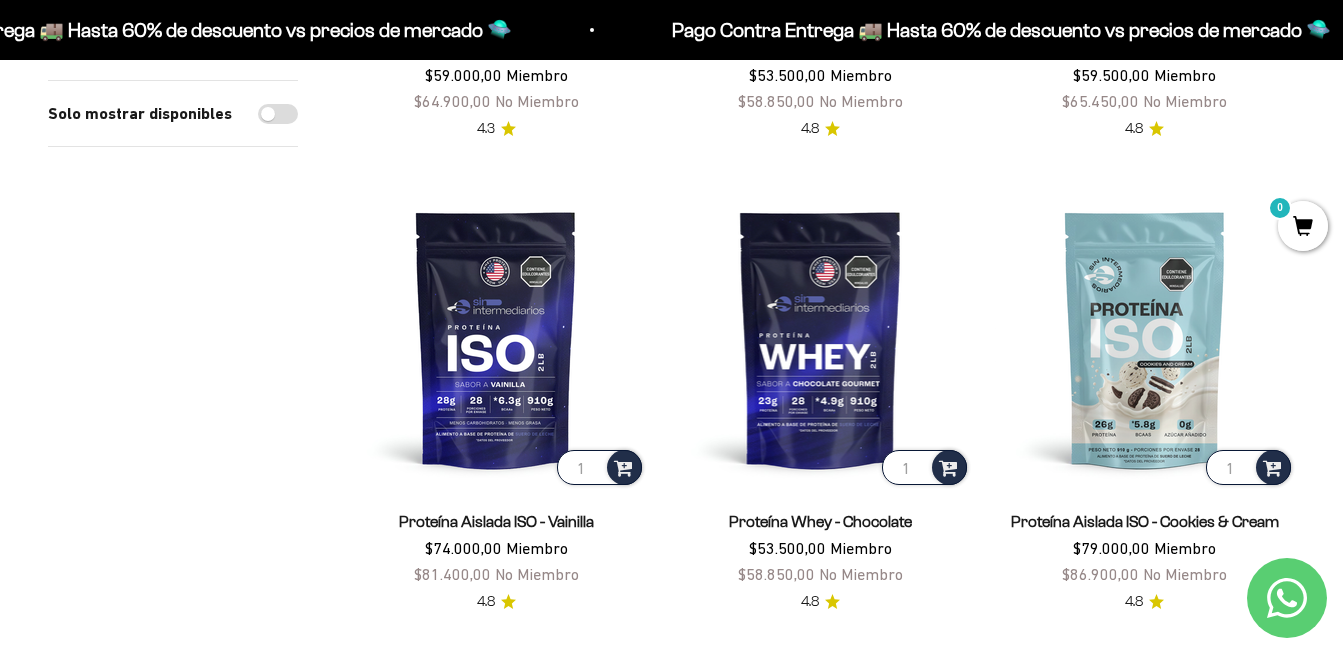 scroll, scrollTop: 600, scrollLeft: 0, axis: vertical 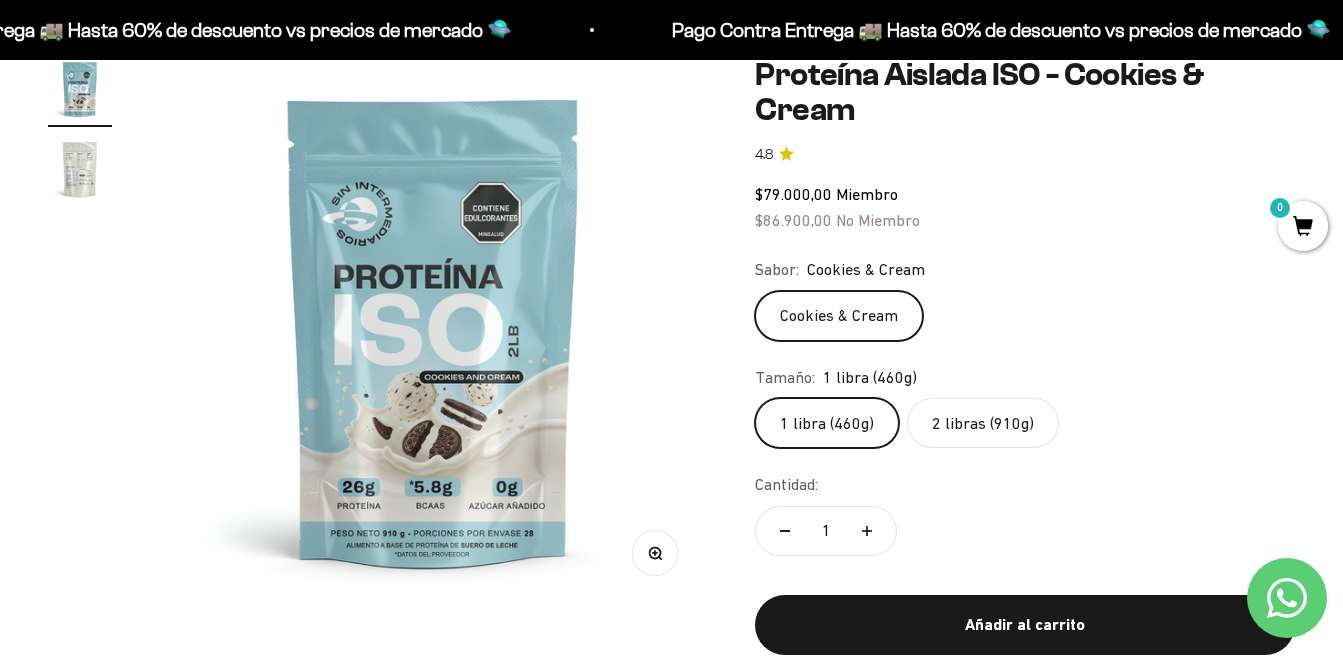 click on "2 libras (910g)" 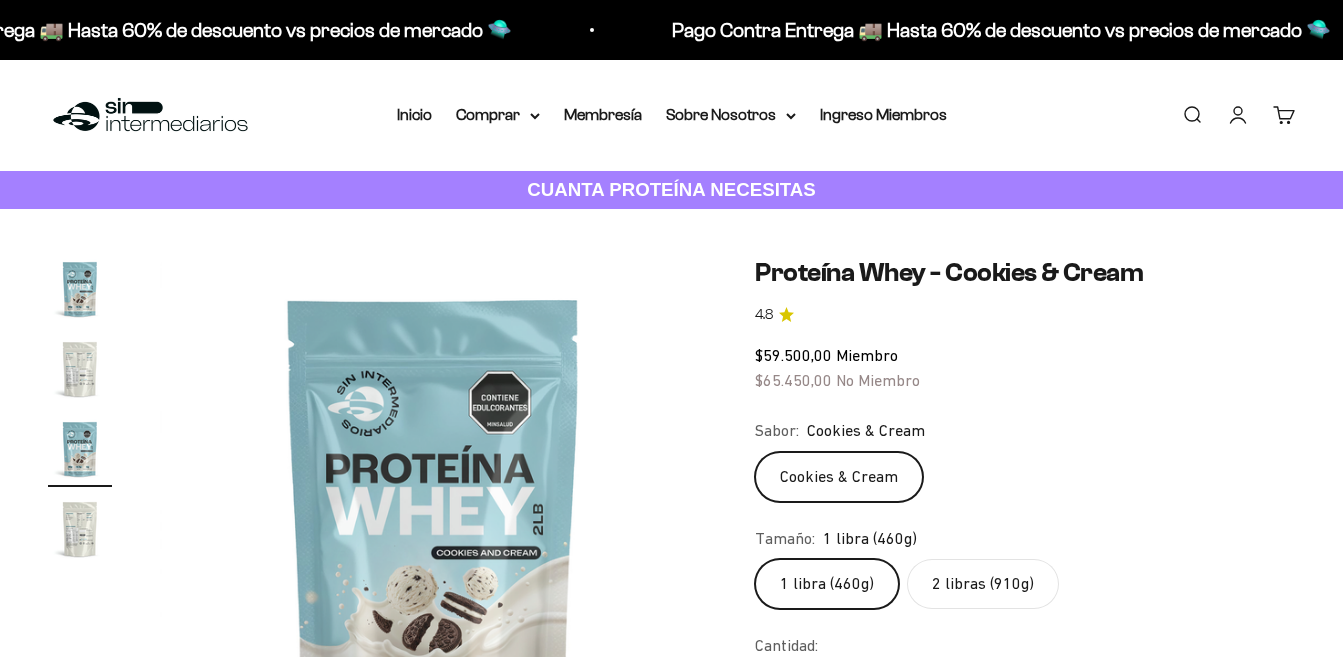 click on "2 libras (910g)" 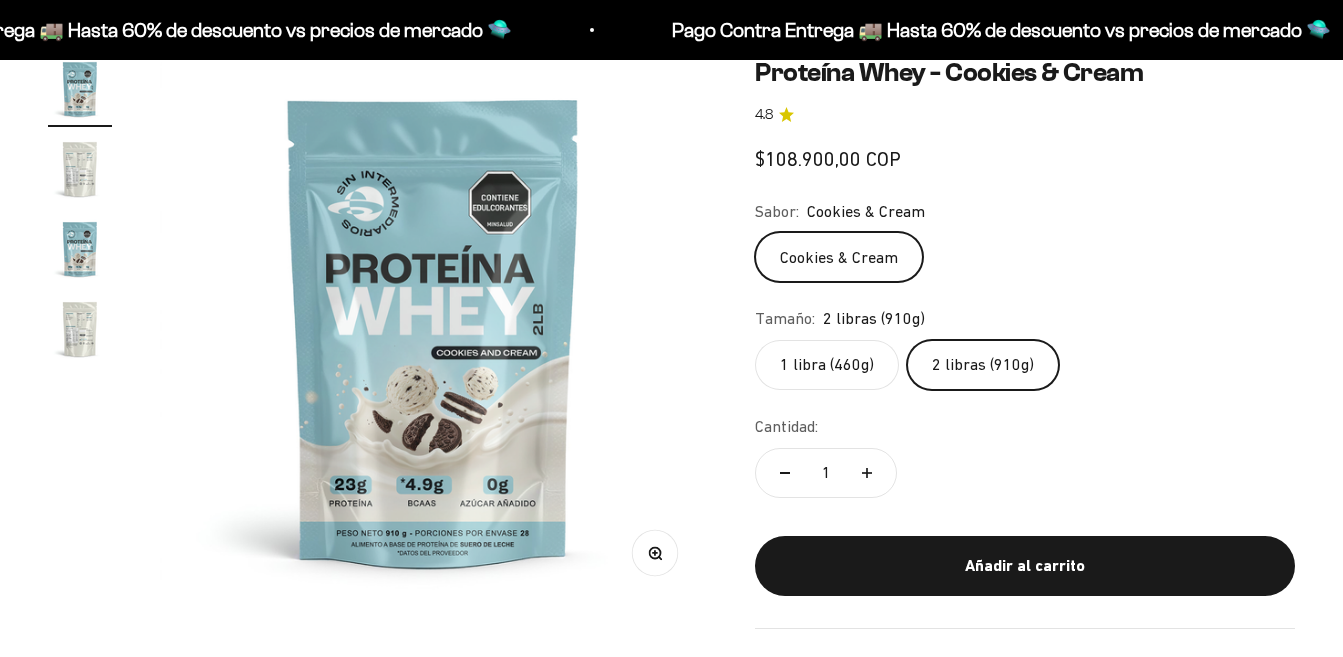 scroll, scrollTop: 200, scrollLeft: 0, axis: vertical 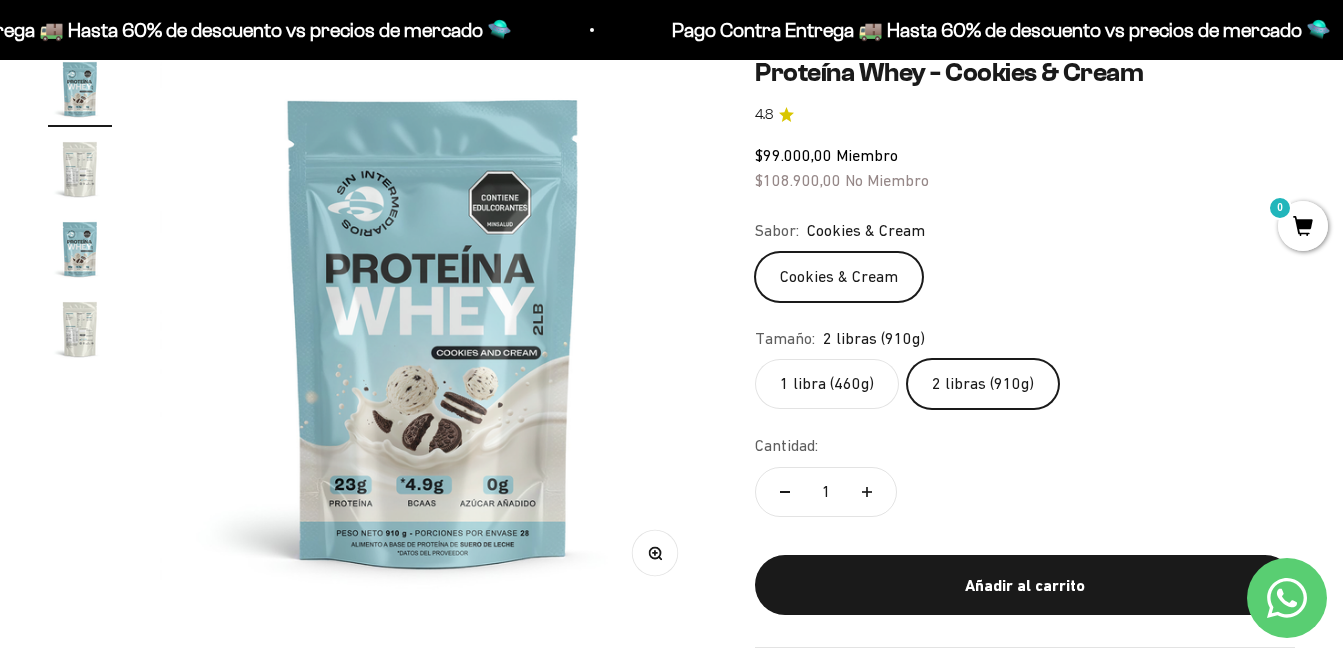 click at bounding box center [80, 169] 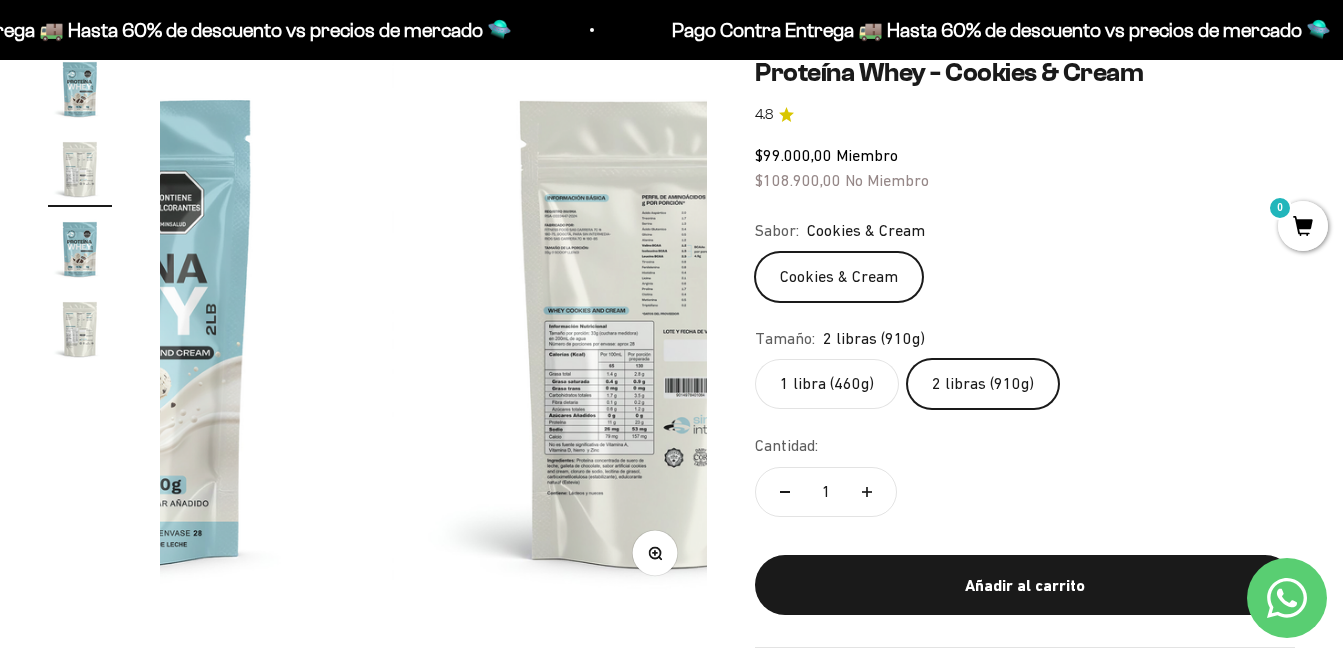 scroll, scrollTop: 0, scrollLeft: 559, axis: horizontal 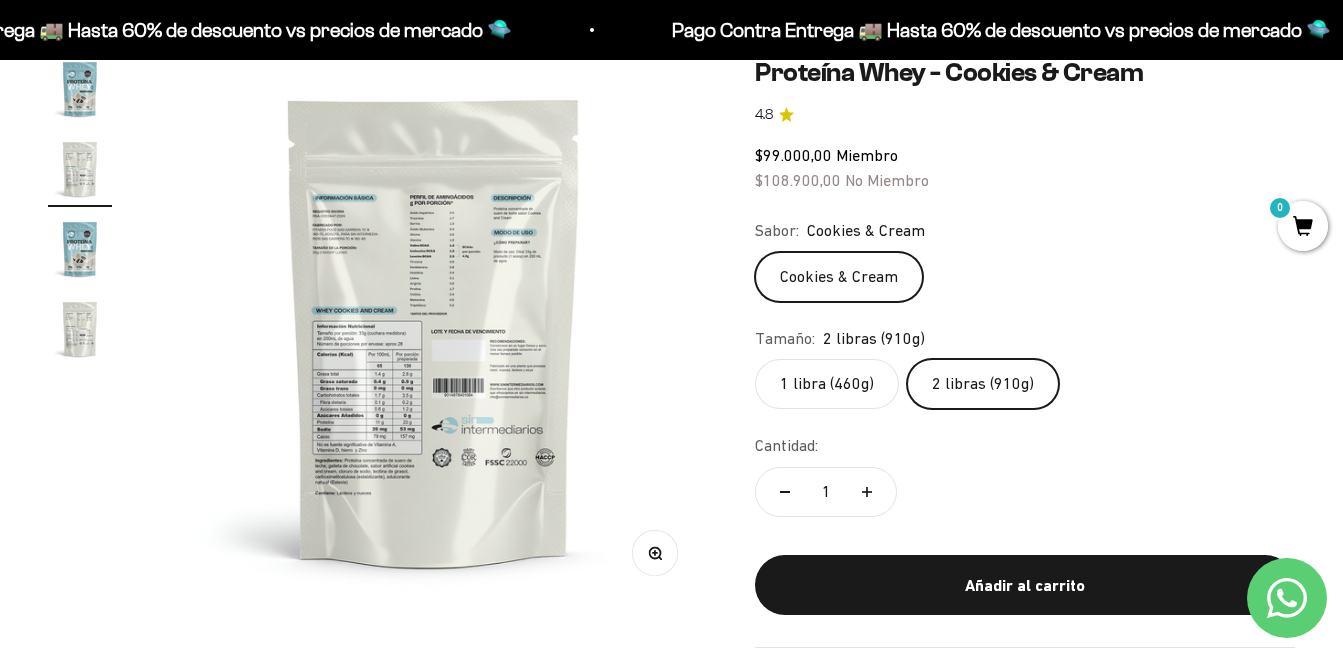 click 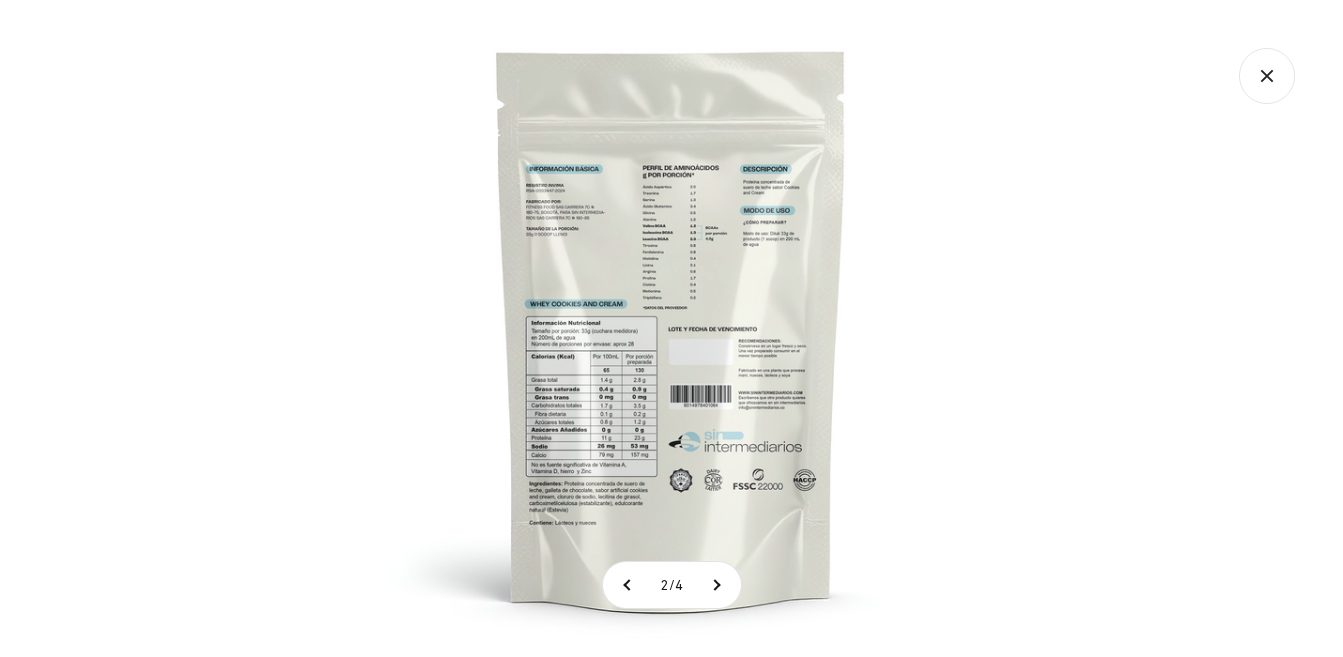 click at bounding box center [671, 328] 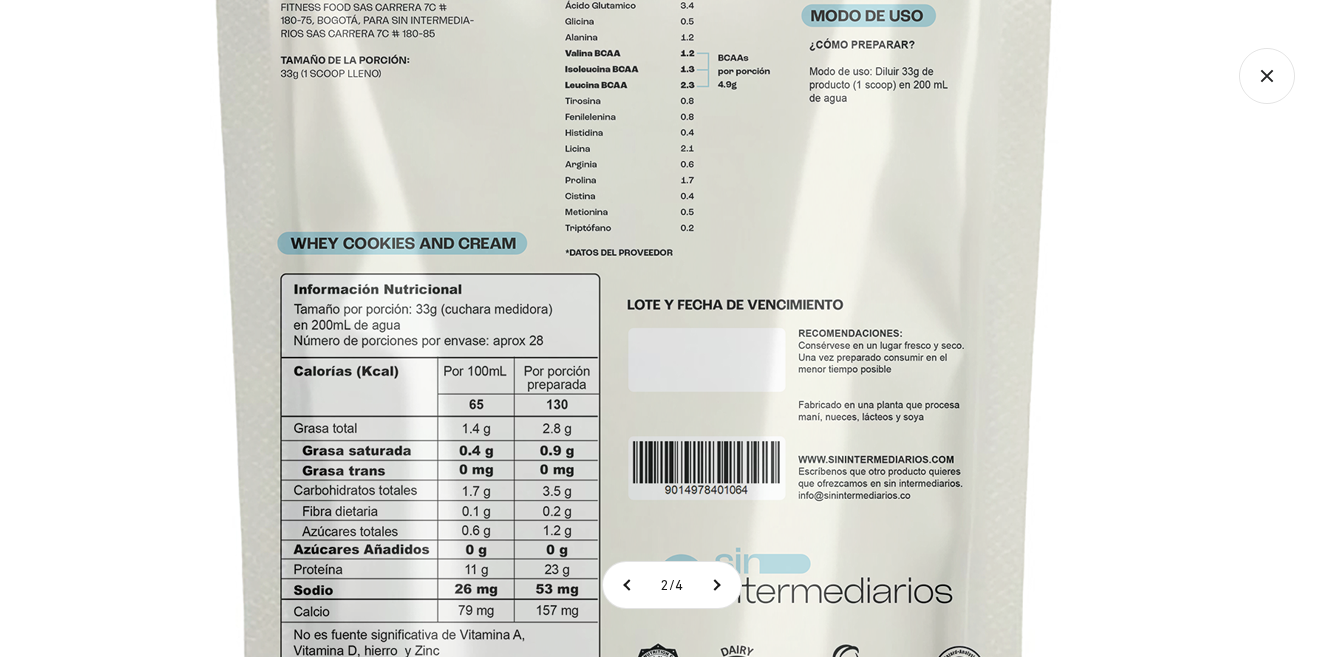 click at bounding box center (635, 303) 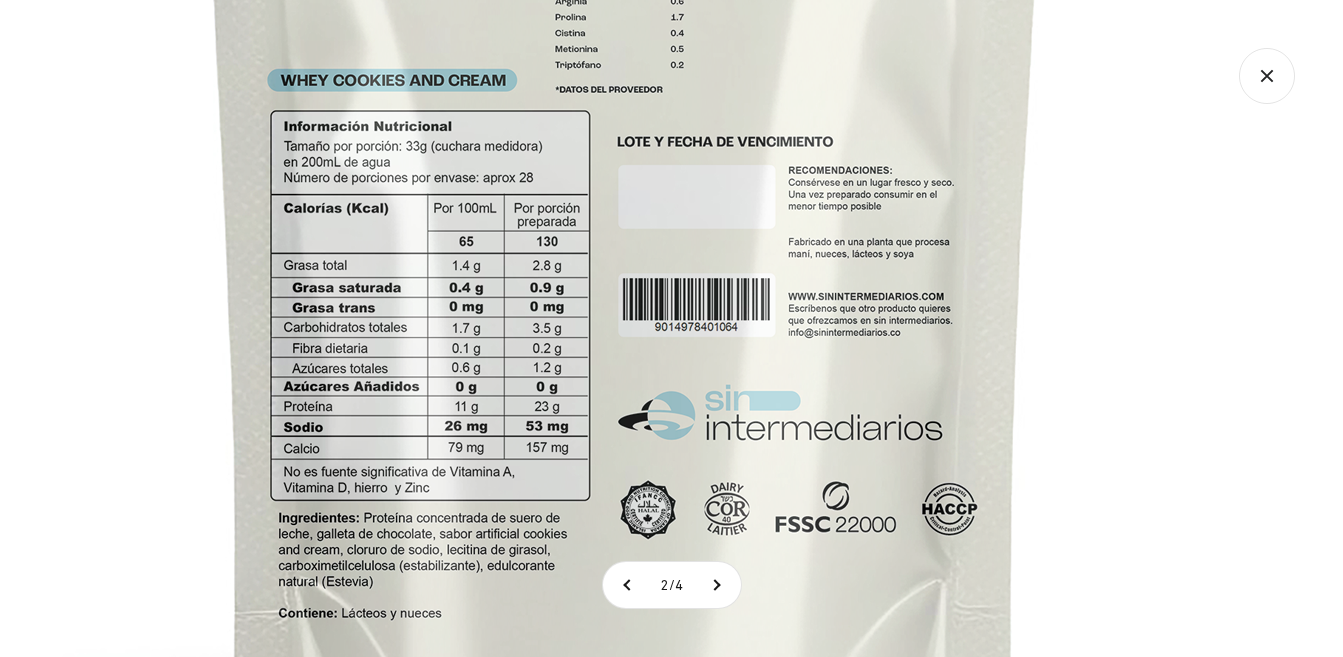 click at bounding box center (625, 140) 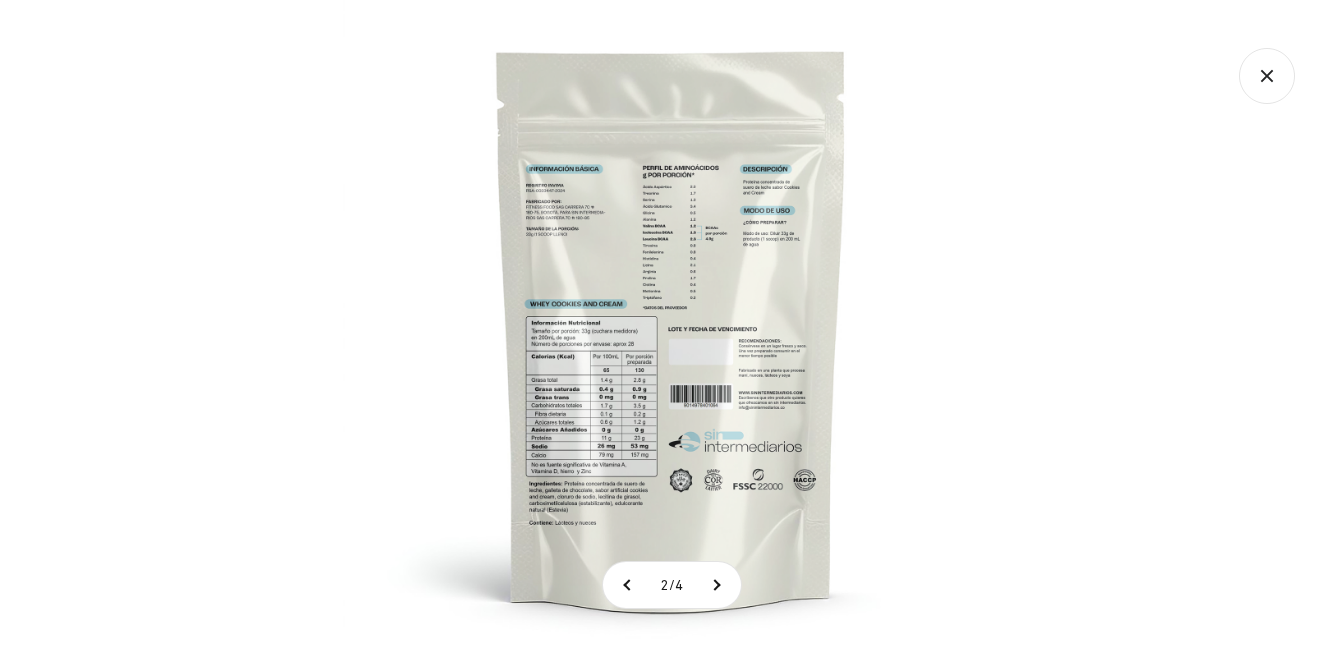 click 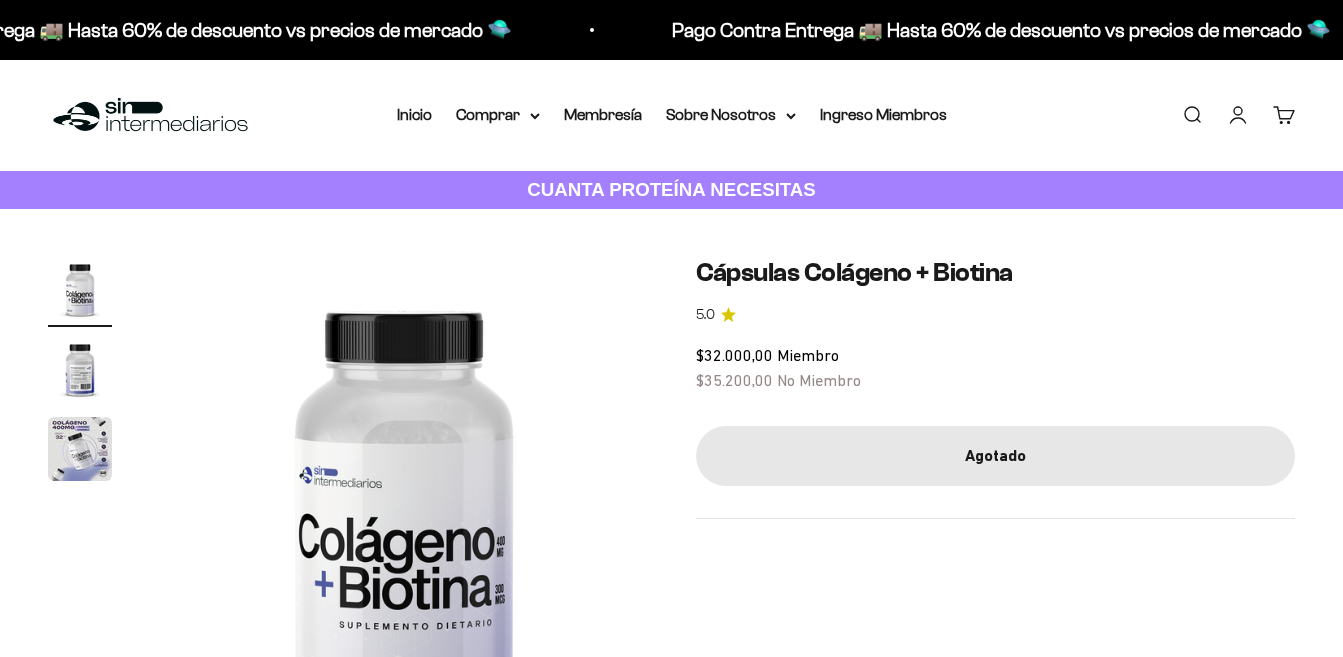 scroll, scrollTop: 0, scrollLeft: 0, axis: both 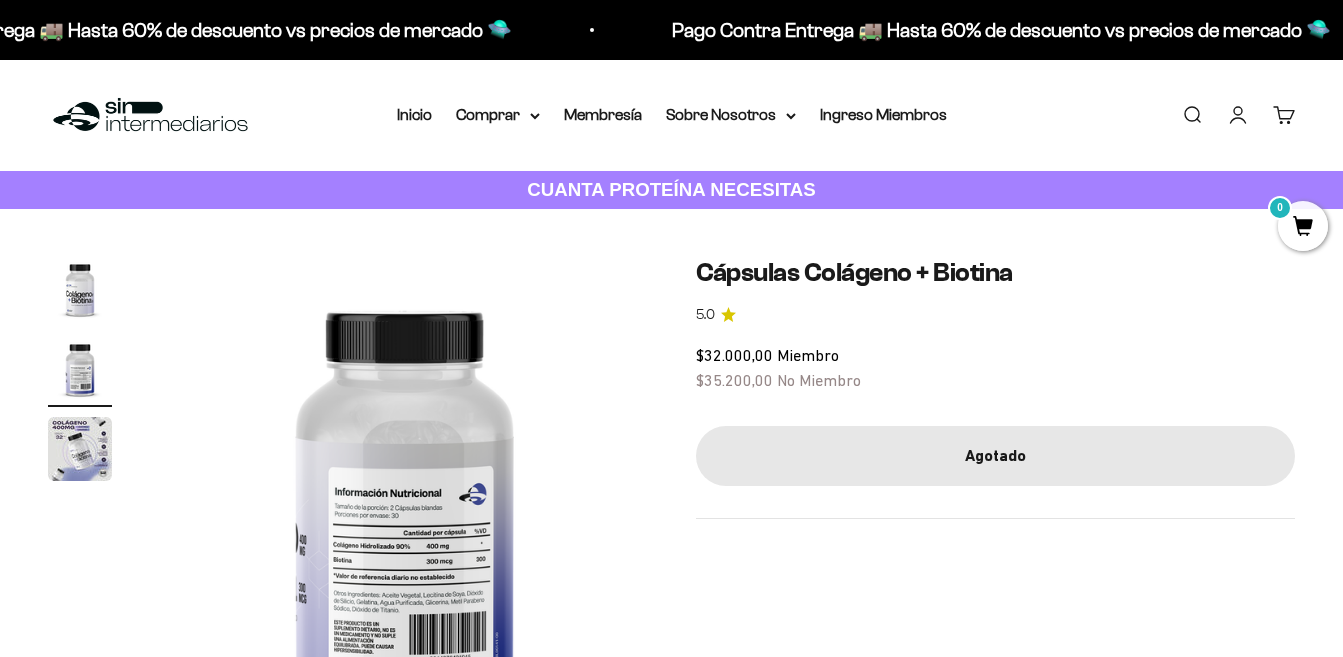 click at bounding box center [405, 501] 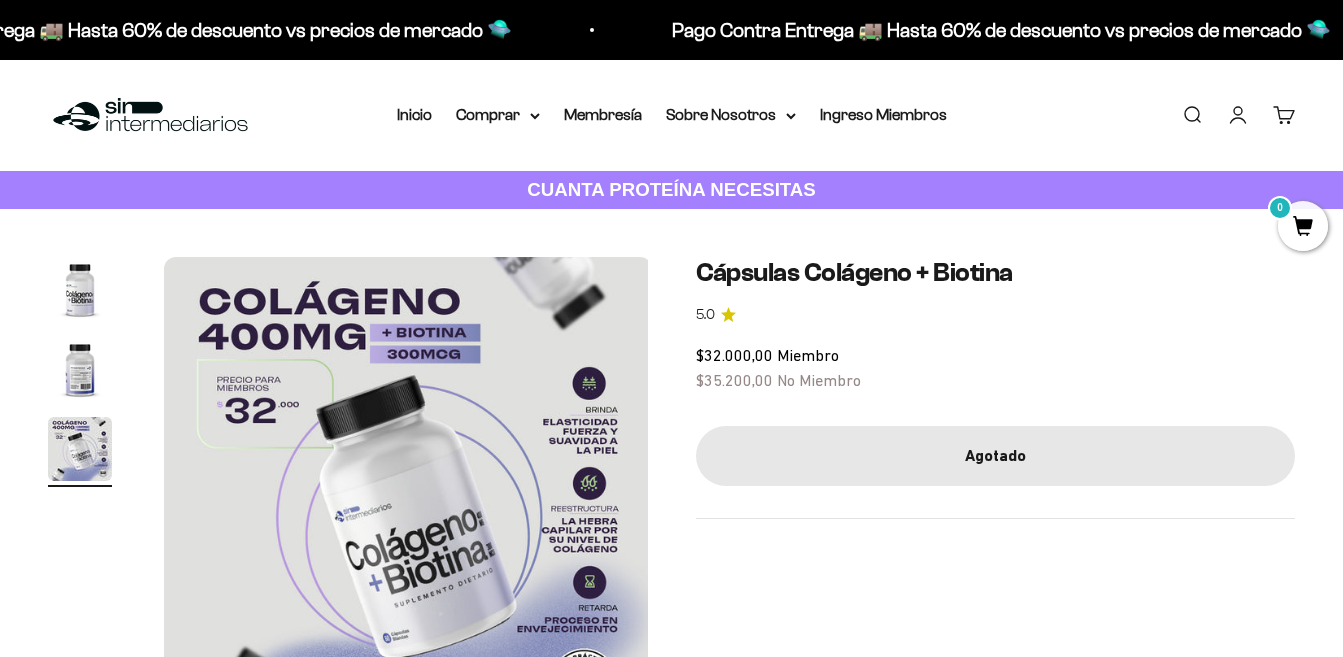 scroll, scrollTop: 0, scrollLeft: 999, axis: horizontal 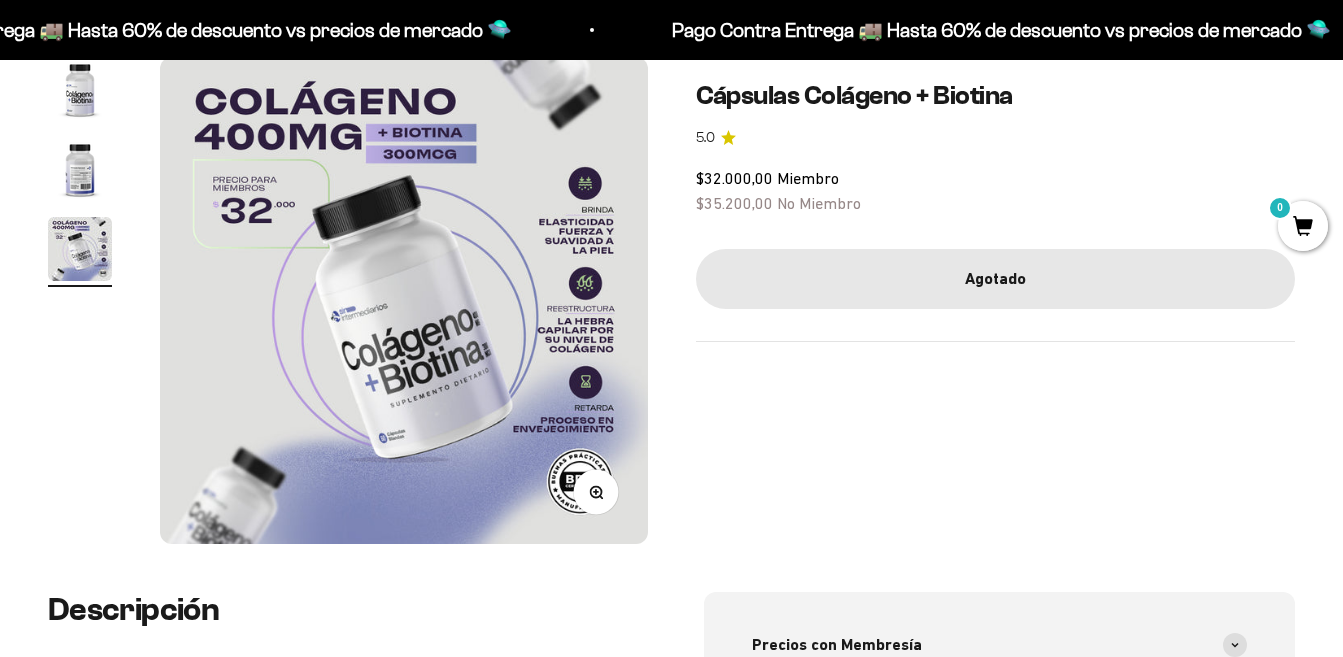 click at bounding box center [80, 169] 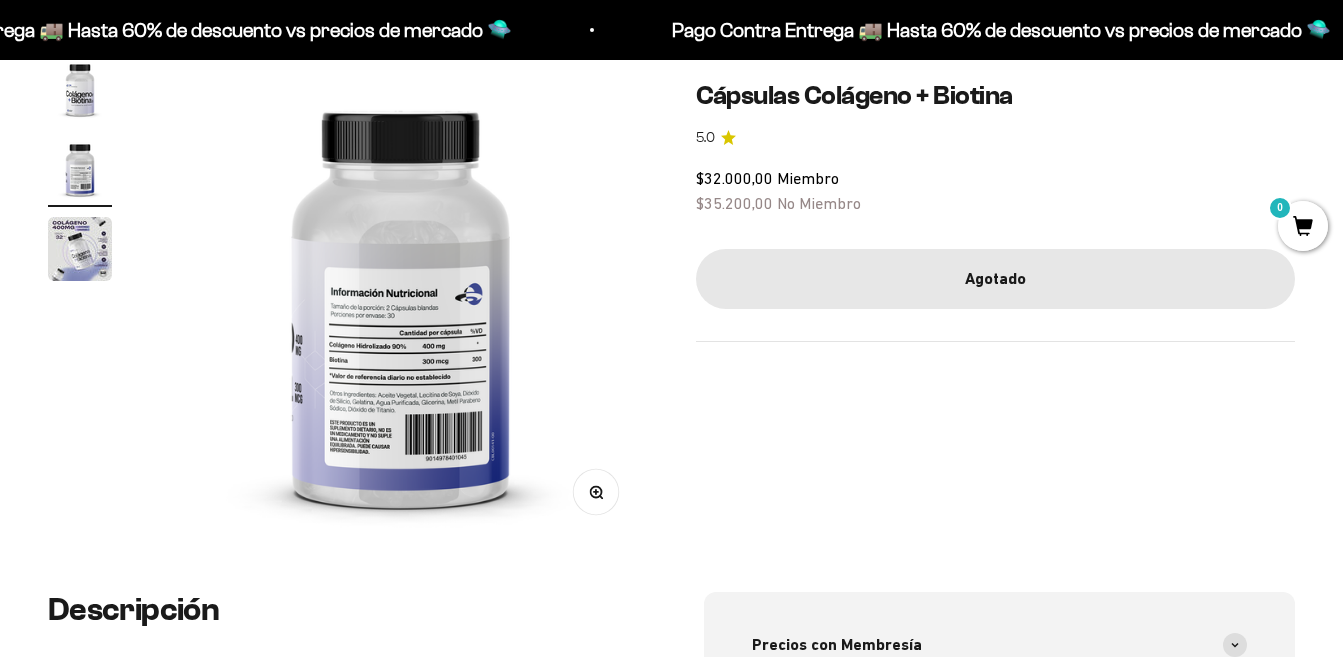 scroll, scrollTop: 0, scrollLeft: 499, axis: horizontal 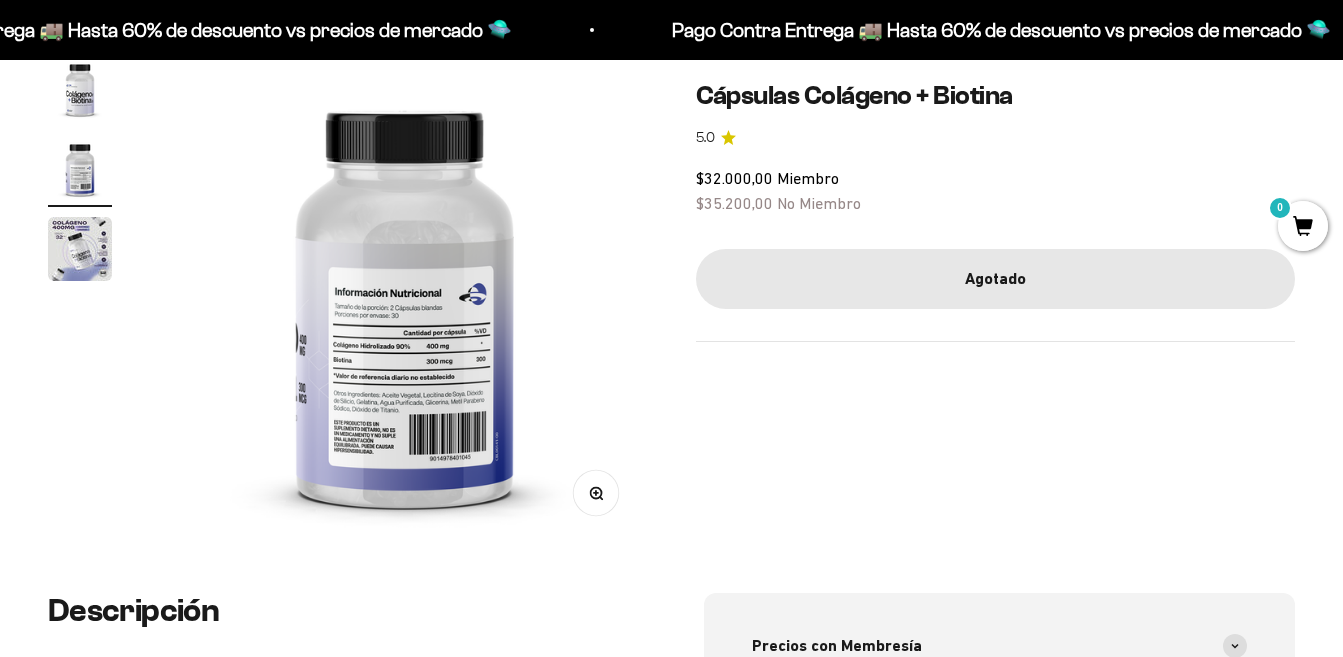 click 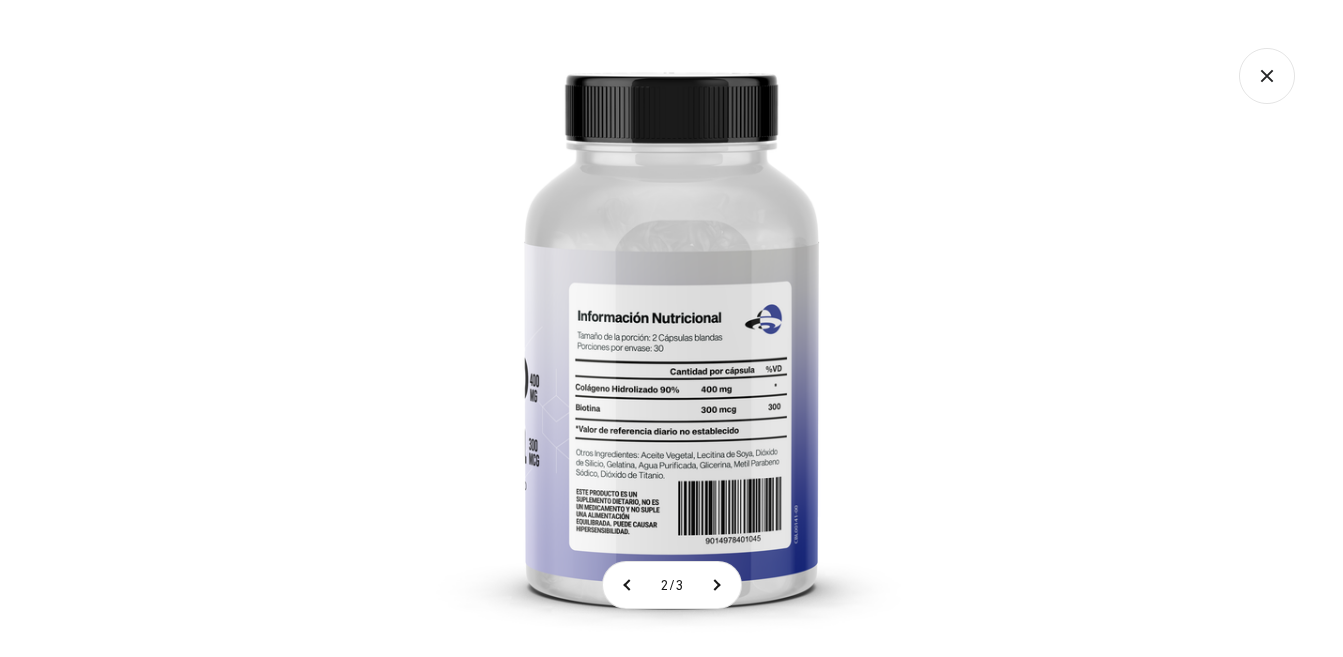 click at bounding box center (671, 328) 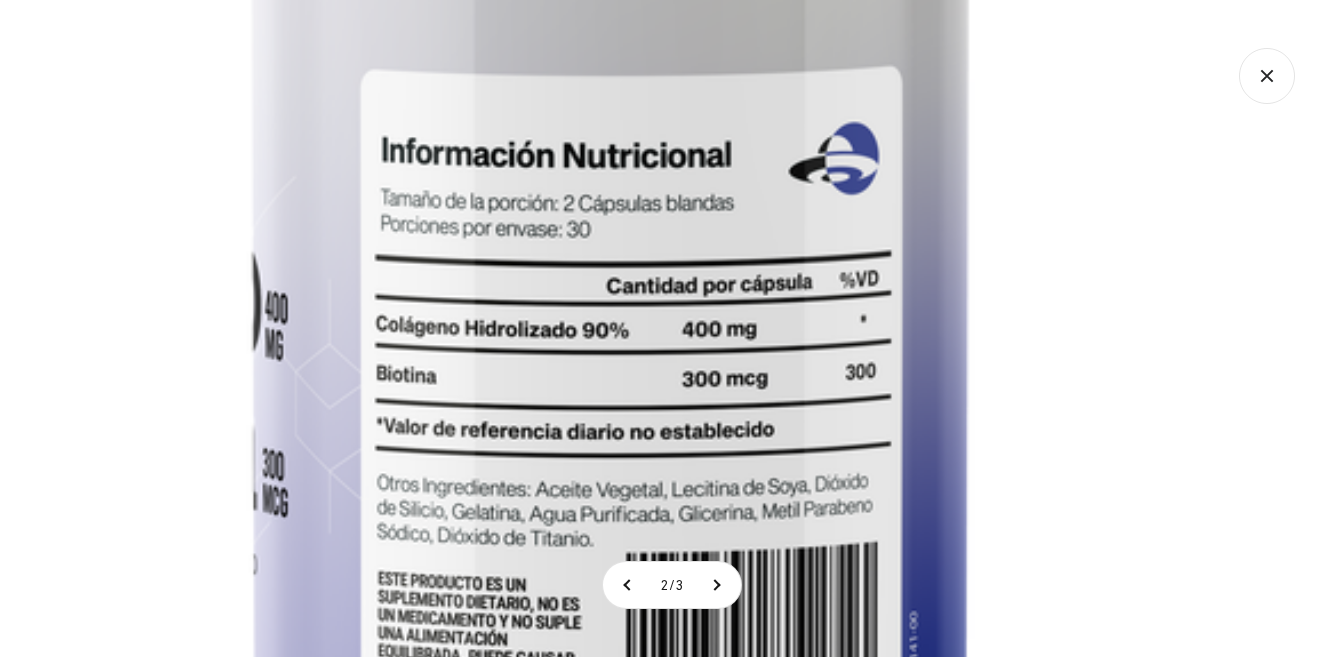 click at bounding box center [610, 181] 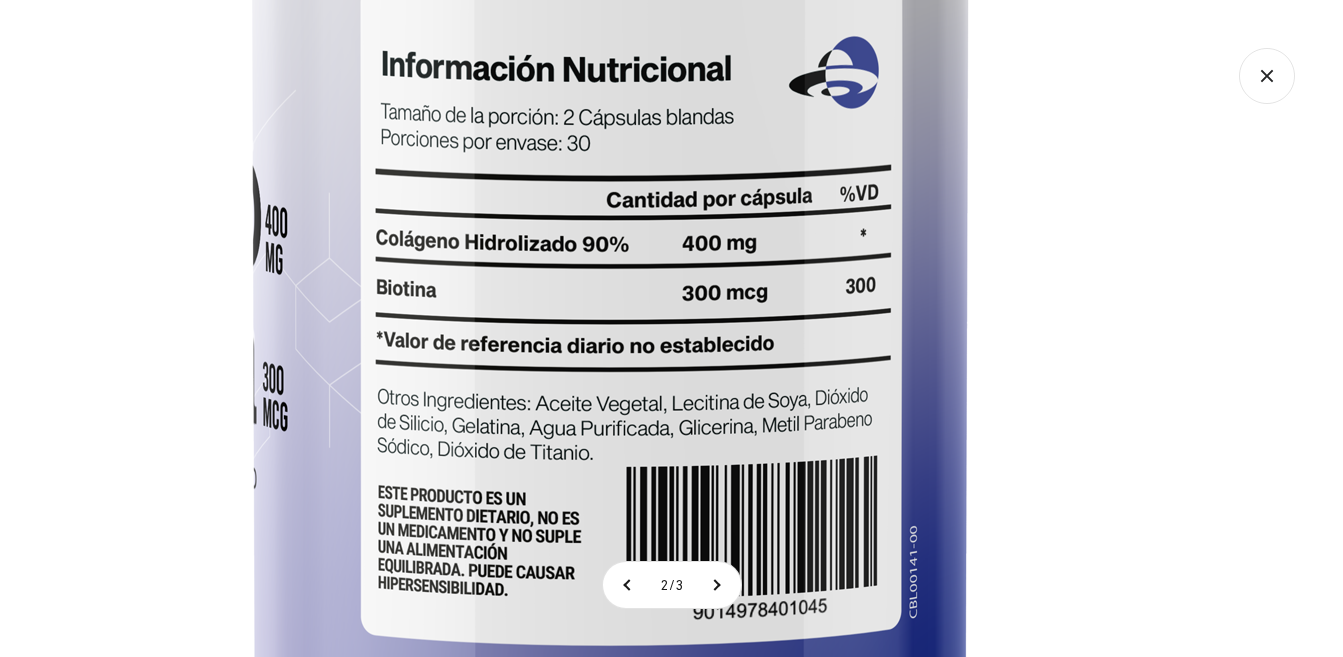click 